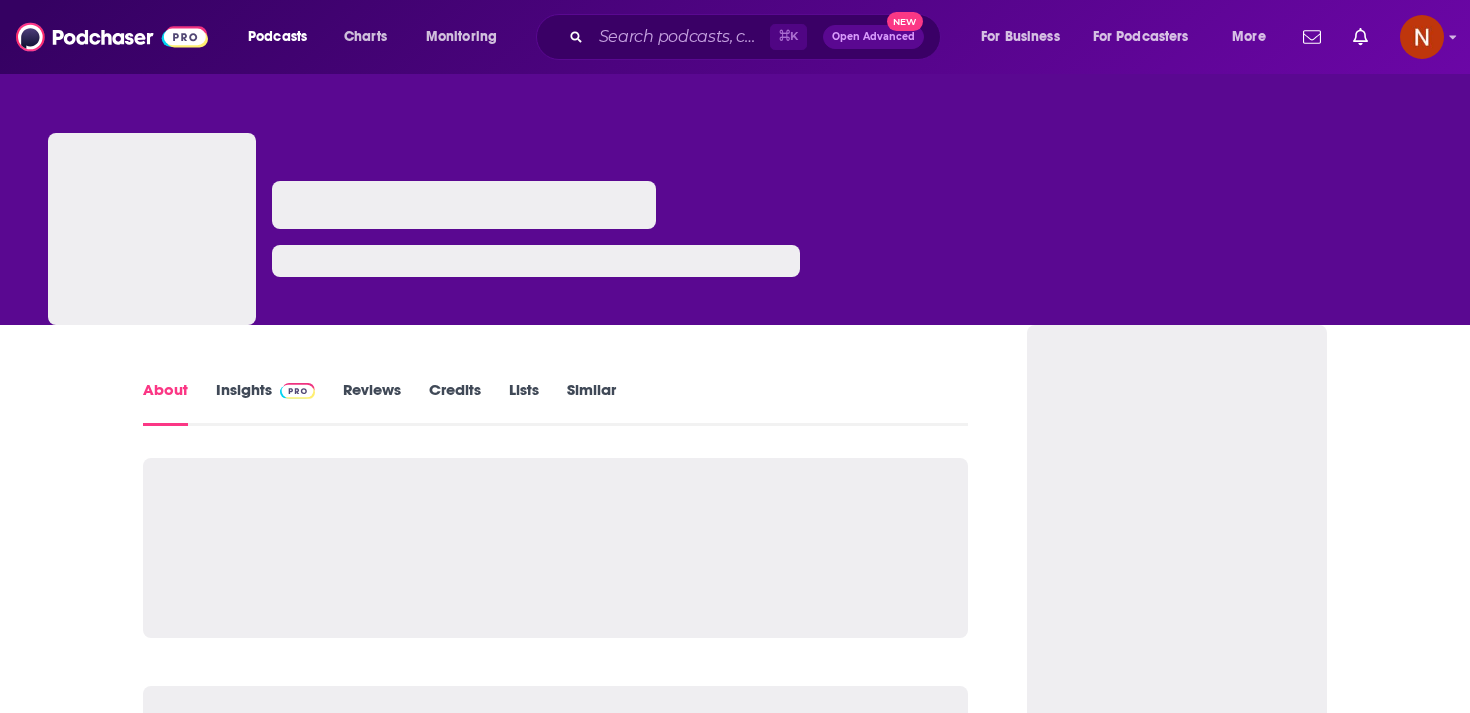 scroll, scrollTop: 0, scrollLeft: 0, axis: both 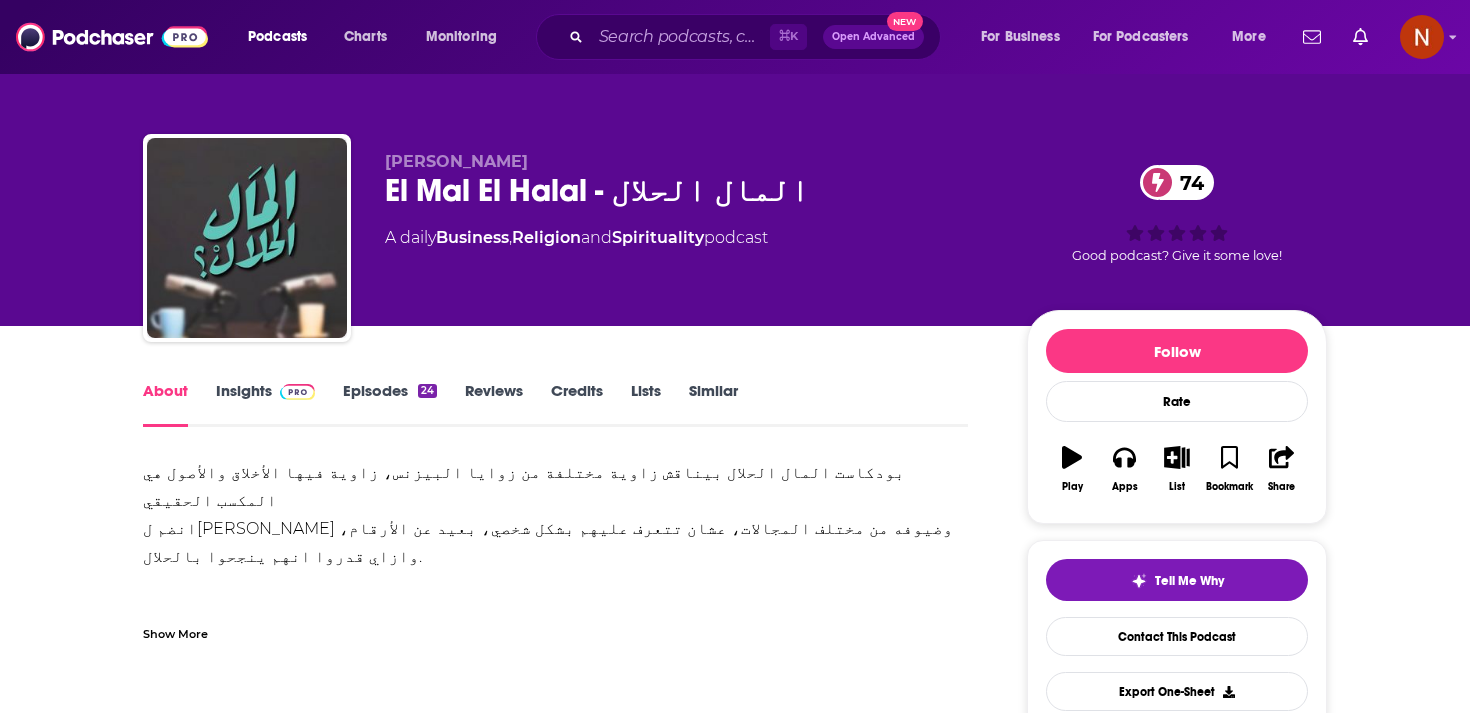 click on "Episodes 24" at bounding box center [390, 404] 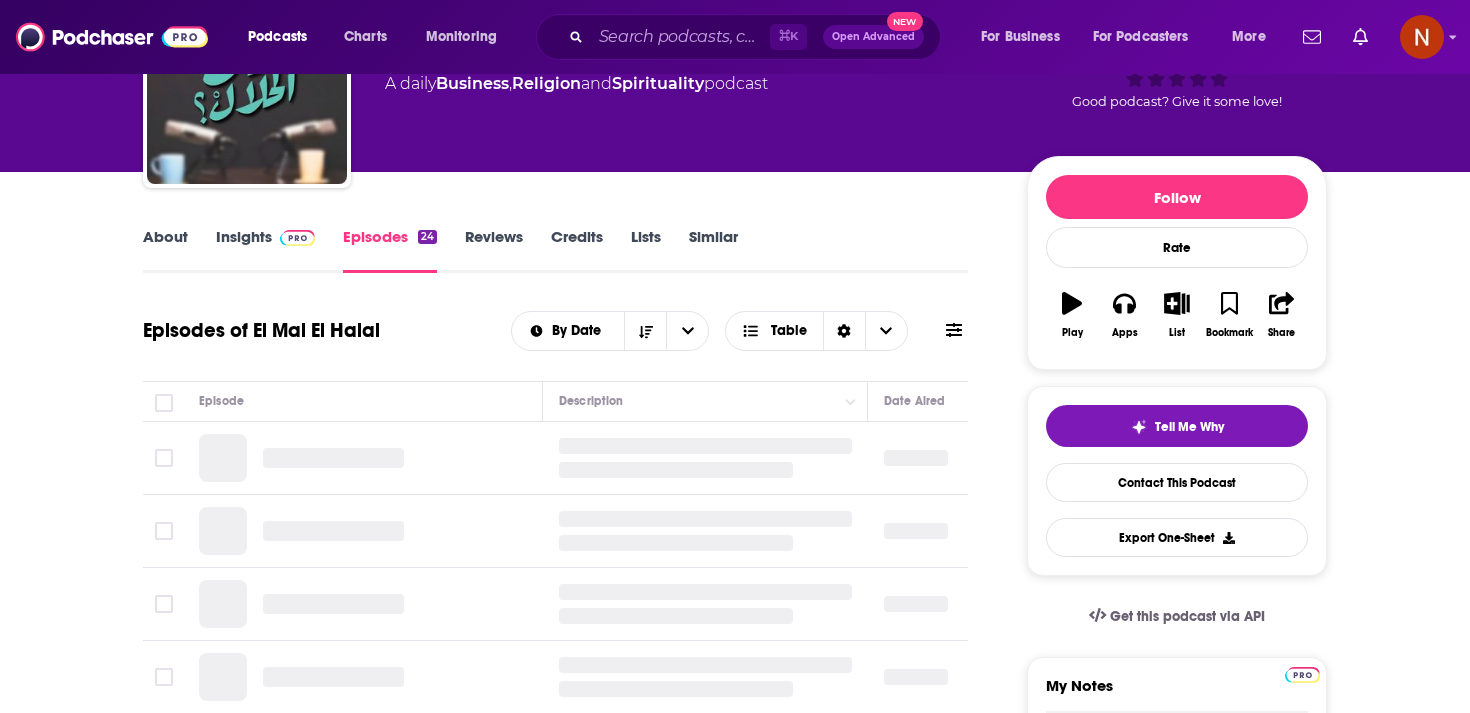 scroll, scrollTop: 166, scrollLeft: 0, axis: vertical 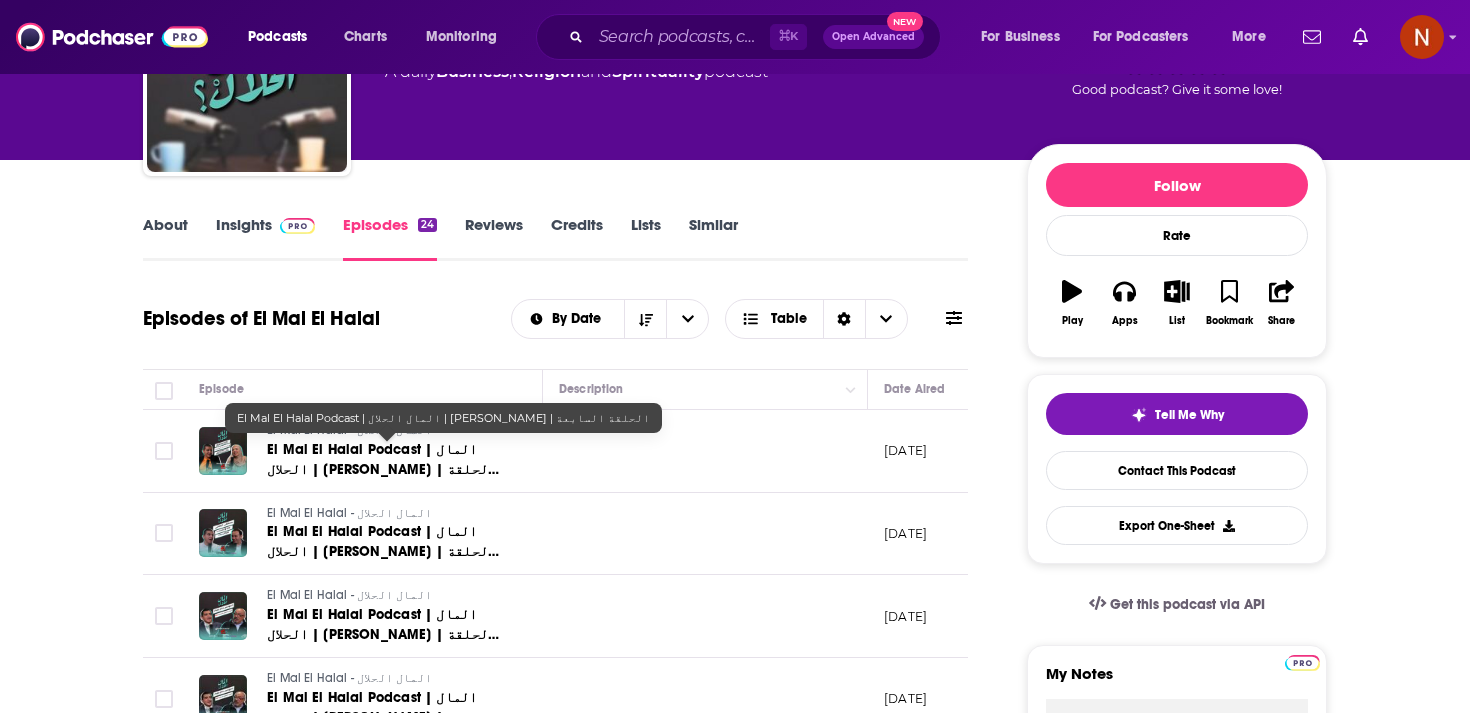 click on "El Mal El Halal Podcast | المال الحلال | داليا إبراهيم | الحلقة السابعة" at bounding box center [383, 469] 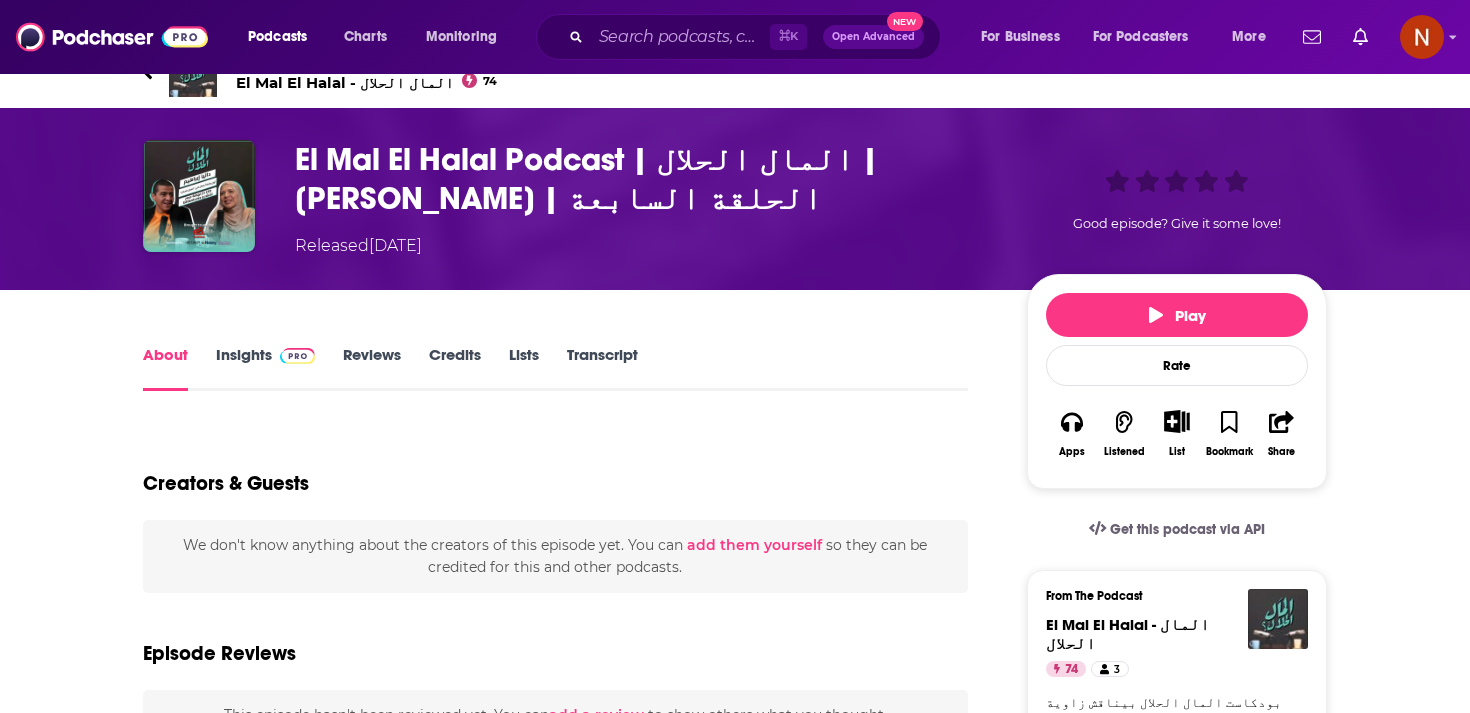 scroll, scrollTop: 0, scrollLeft: 0, axis: both 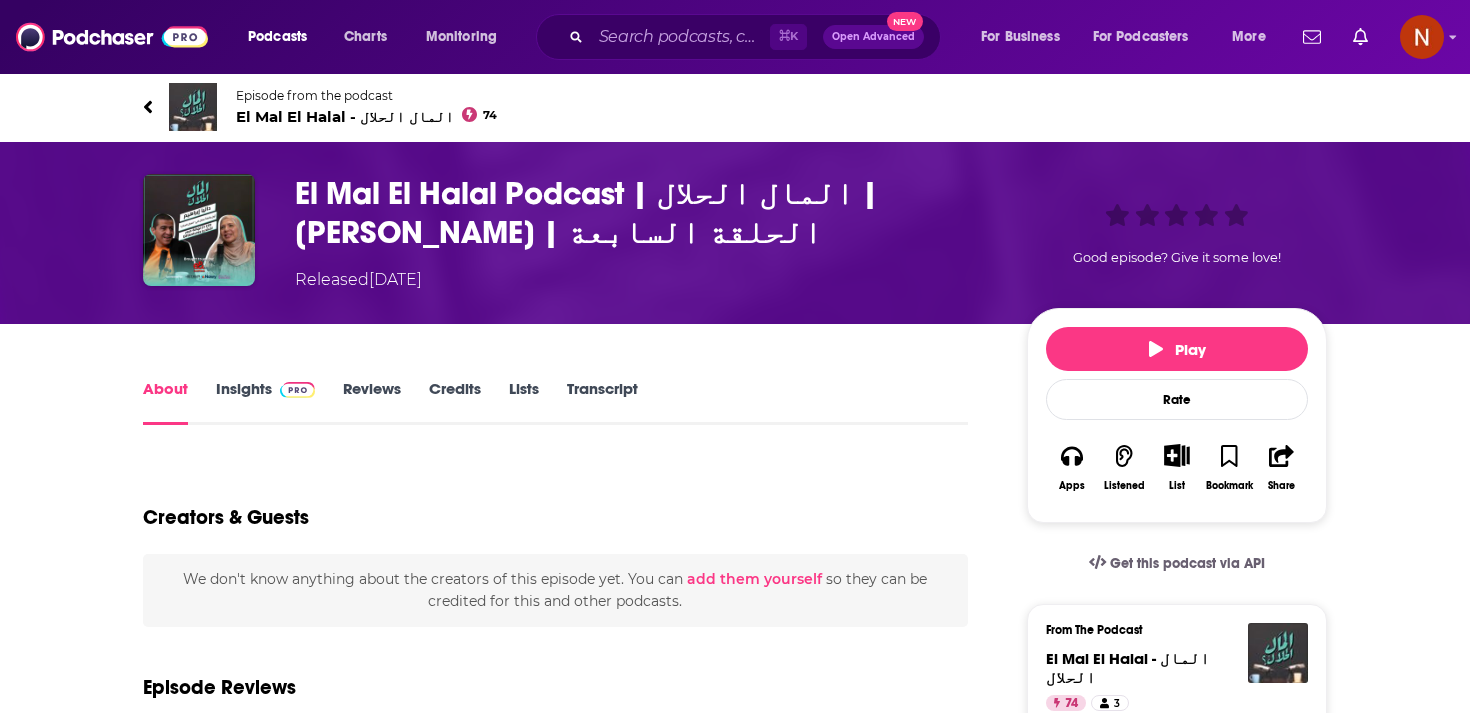 click on "El Mal El Halal Podcast | المال الحلال | داليا إبراهيم | الحلقة السابعة" at bounding box center [645, 213] 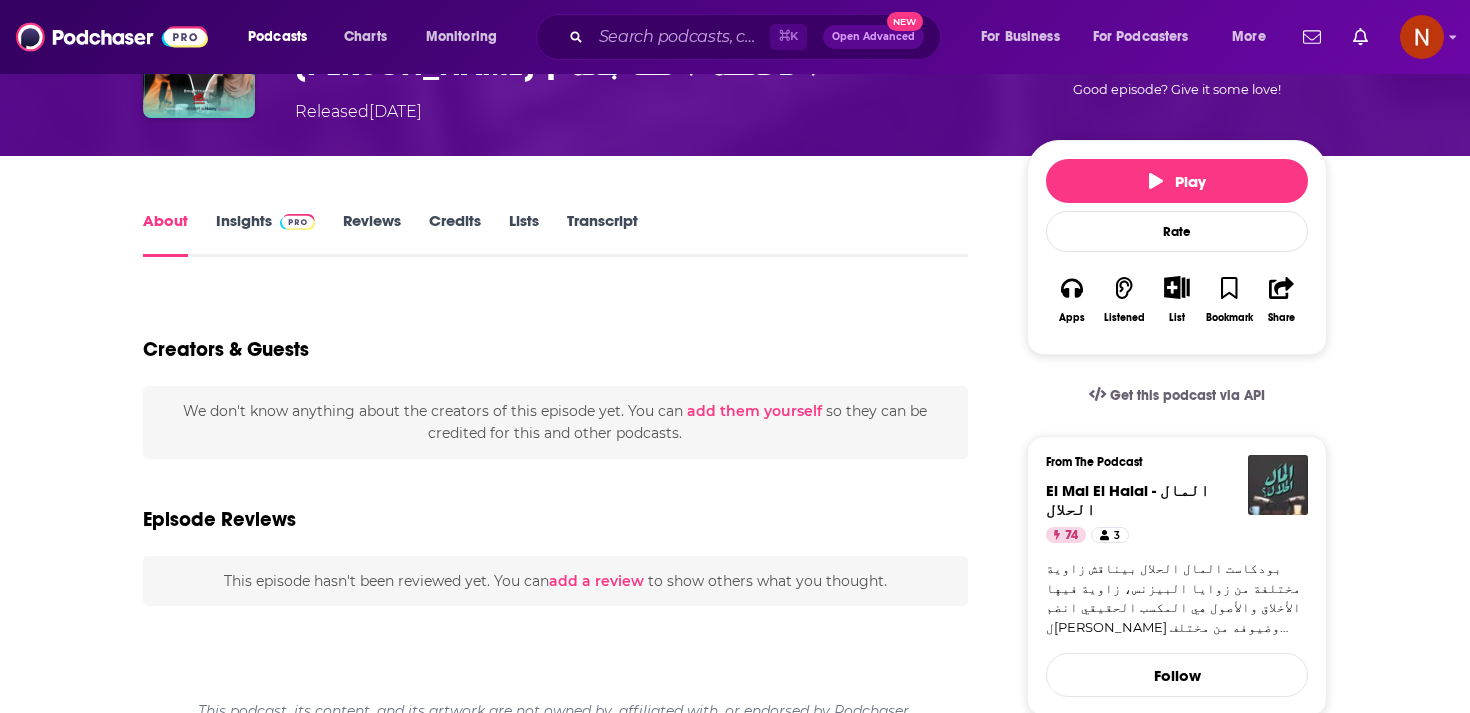 scroll, scrollTop: 169, scrollLeft: 0, axis: vertical 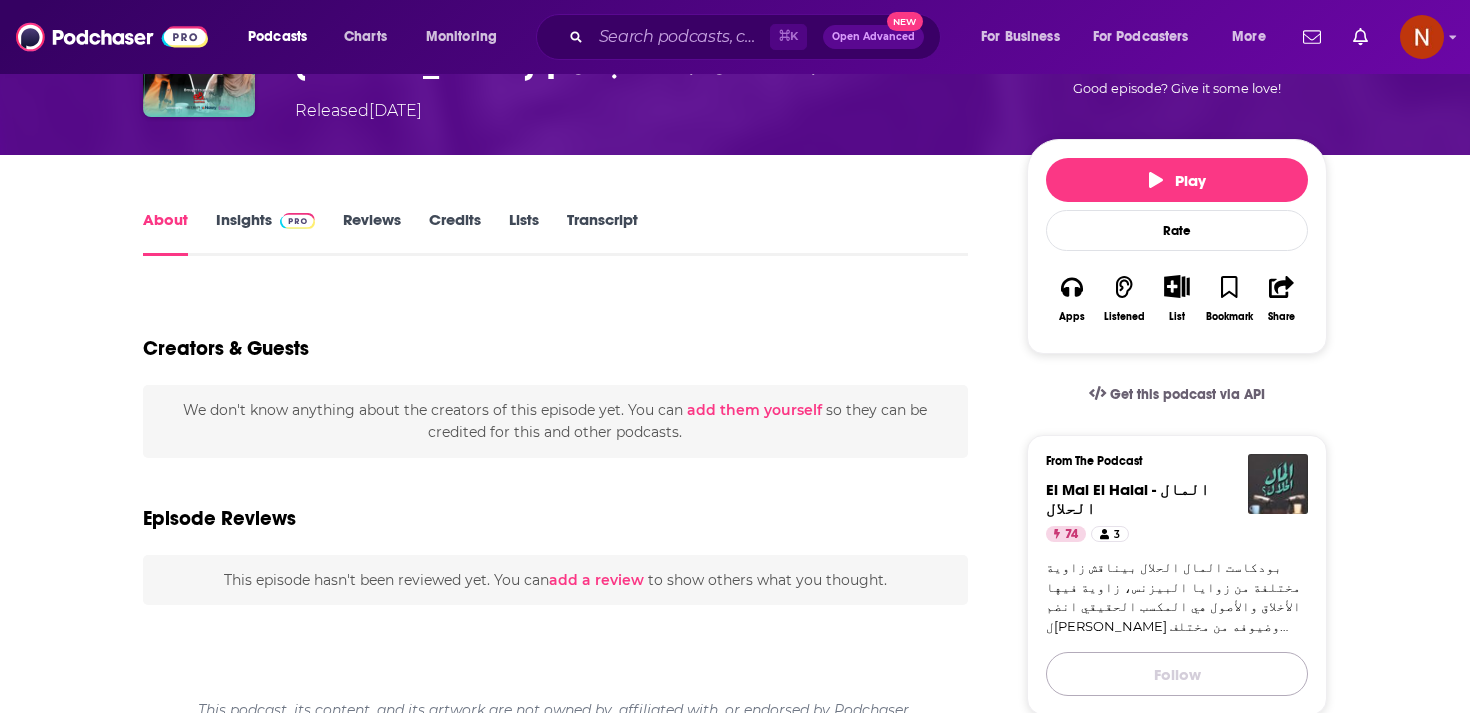 drag, startPoint x: 1163, startPoint y: 664, endPoint x: 1188, endPoint y: 585, distance: 82.86133 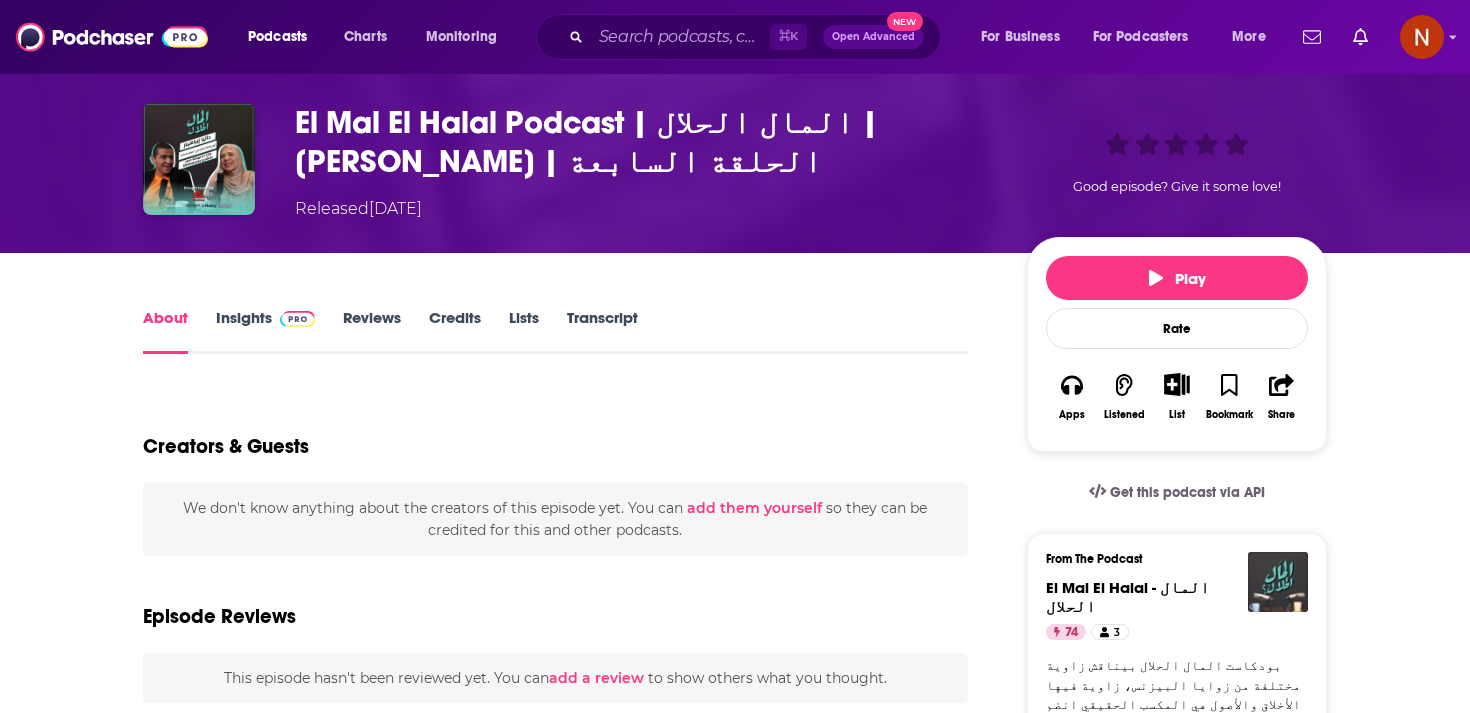scroll, scrollTop: 0, scrollLeft: 0, axis: both 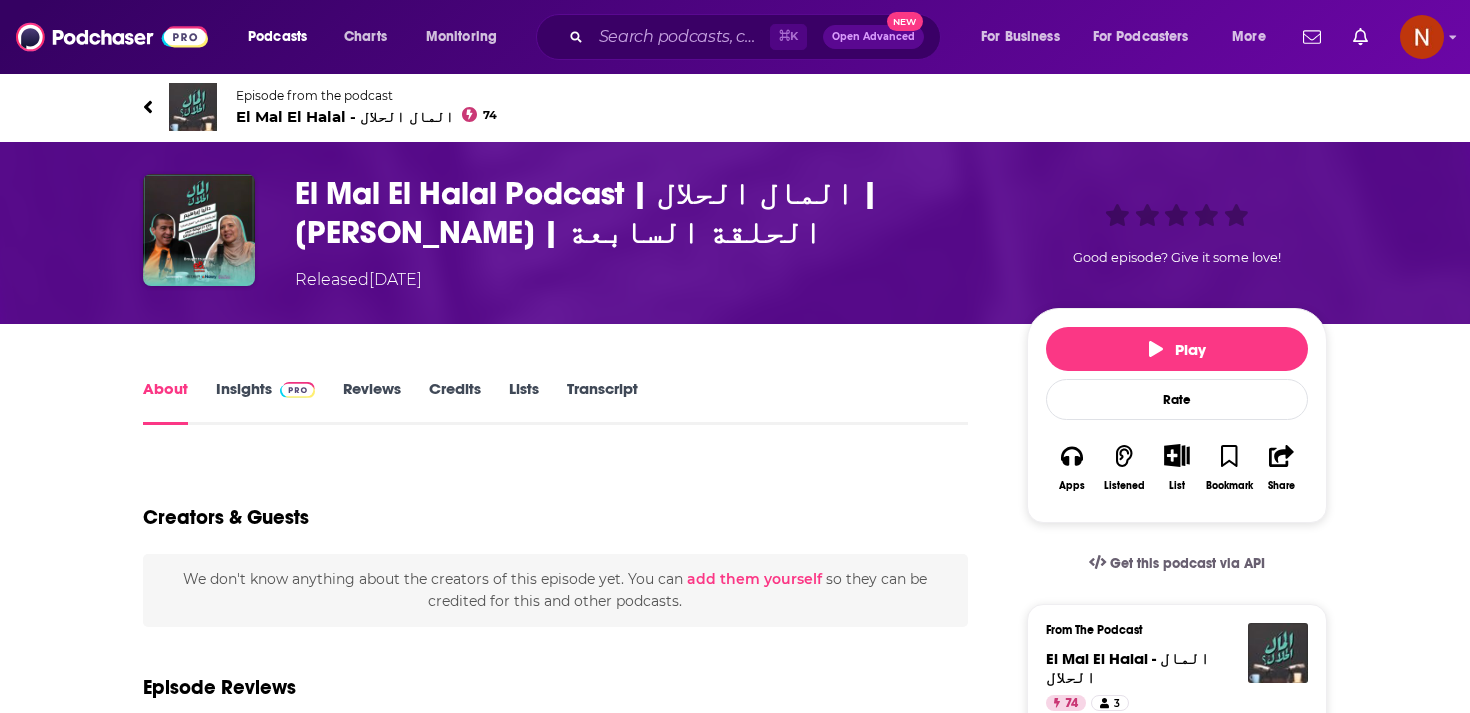 click on "El Mal El Halal -  المال الحلال 74" at bounding box center [366, 116] 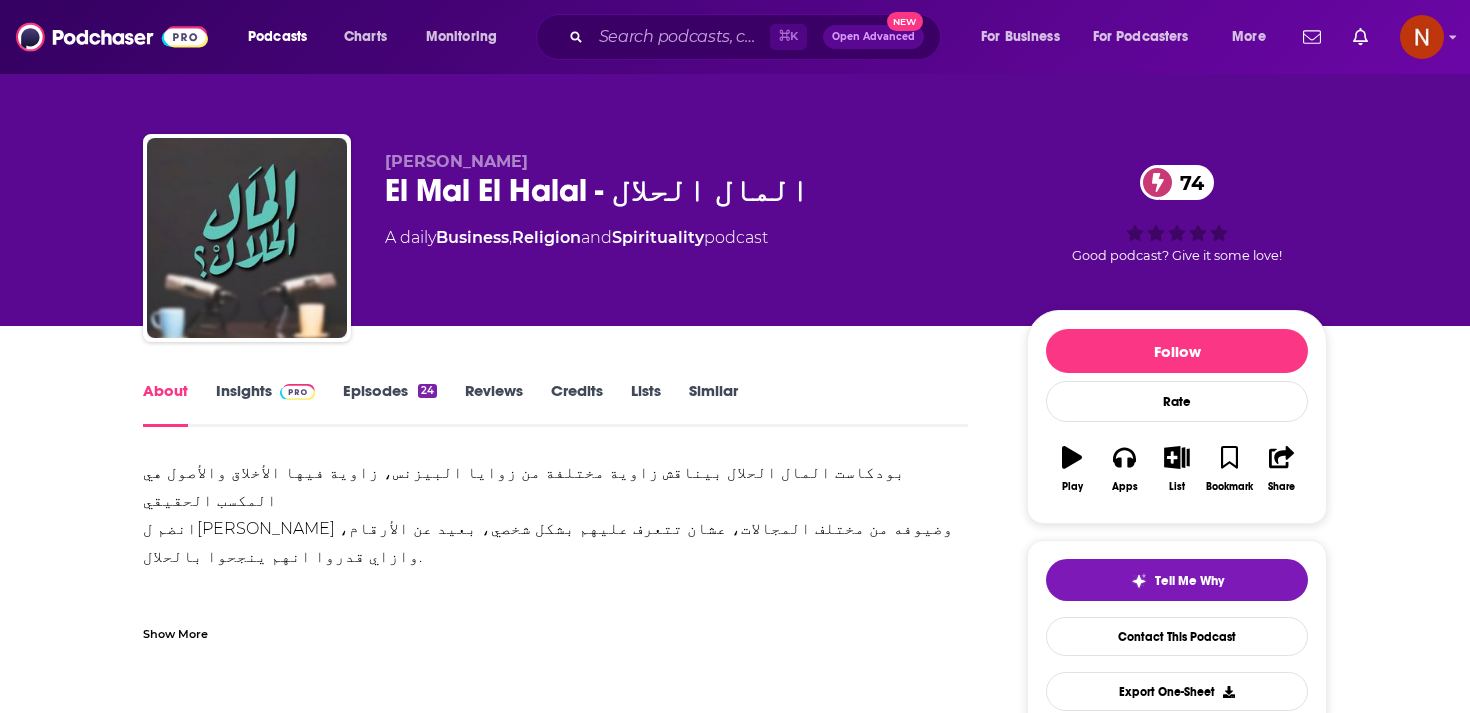 click on "Business" at bounding box center [472, 237] 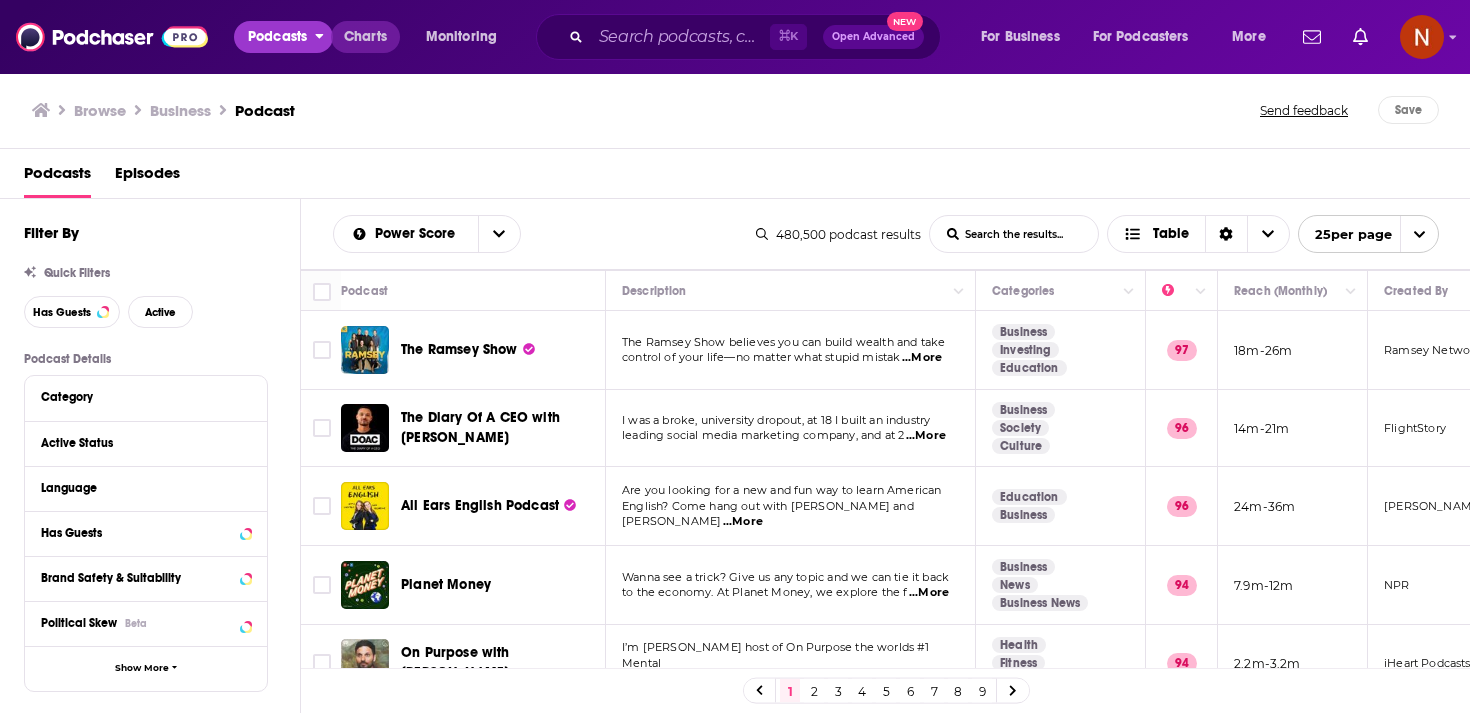 drag, startPoint x: 294, startPoint y: 45, endPoint x: 352, endPoint y: 45, distance: 58 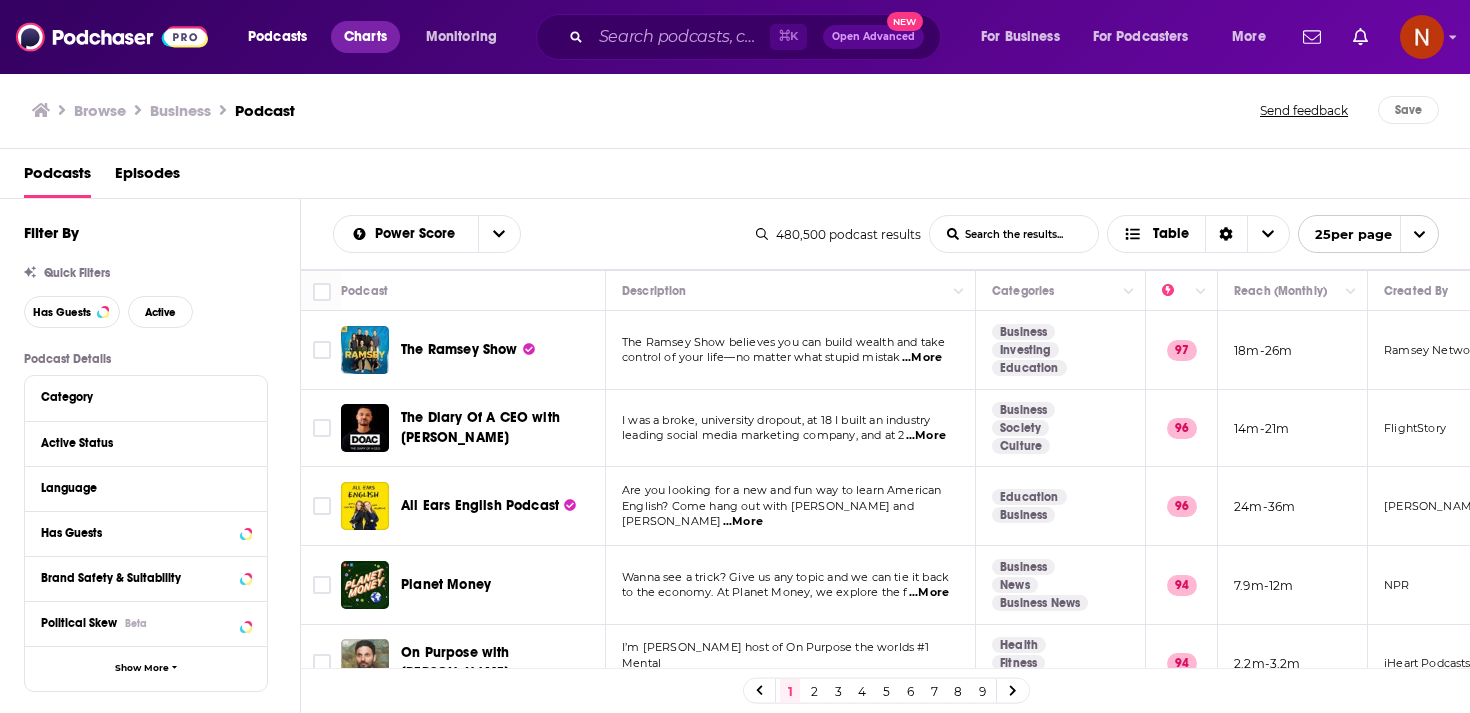 click on "Charts" at bounding box center [365, 37] 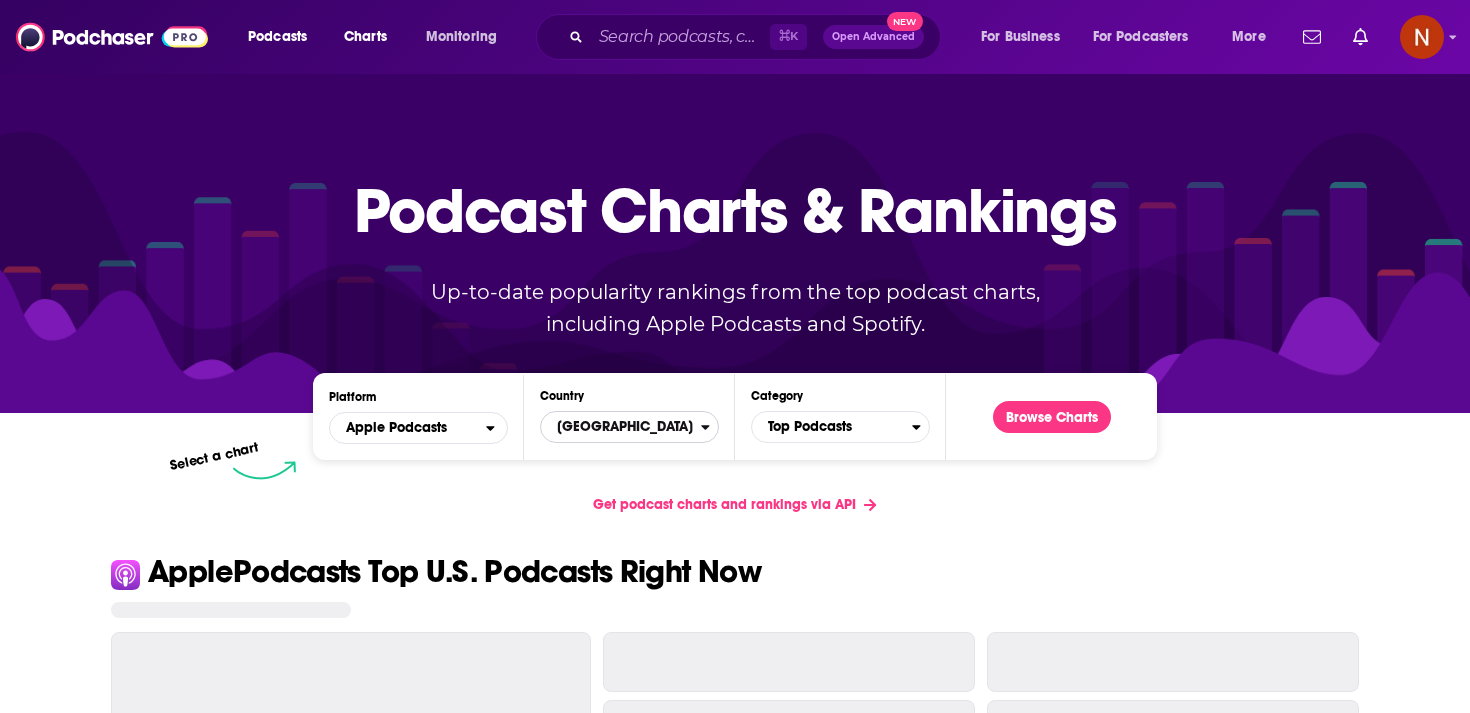 click on "United States" at bounding box center [621, 427] 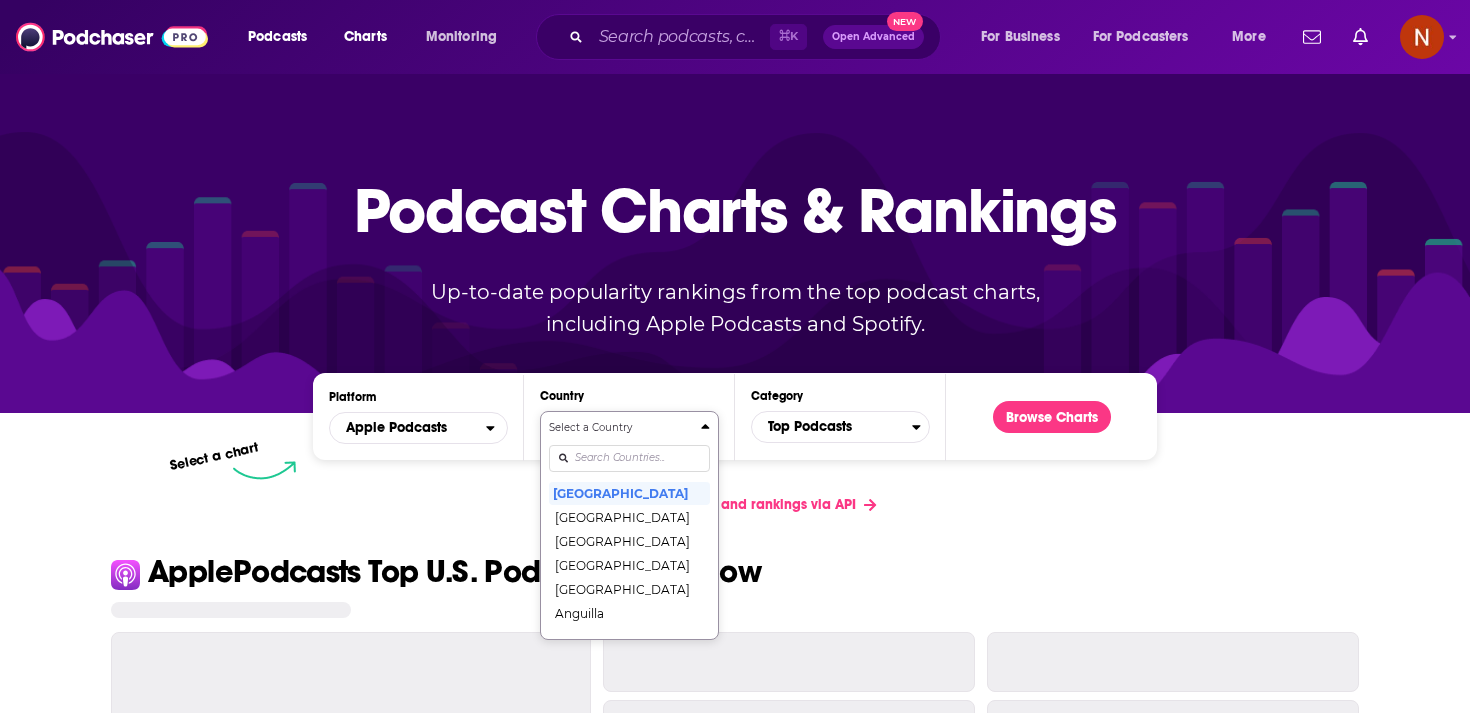 scroll, scrollTop: 102, scrollLeft: 0, axis: vertical 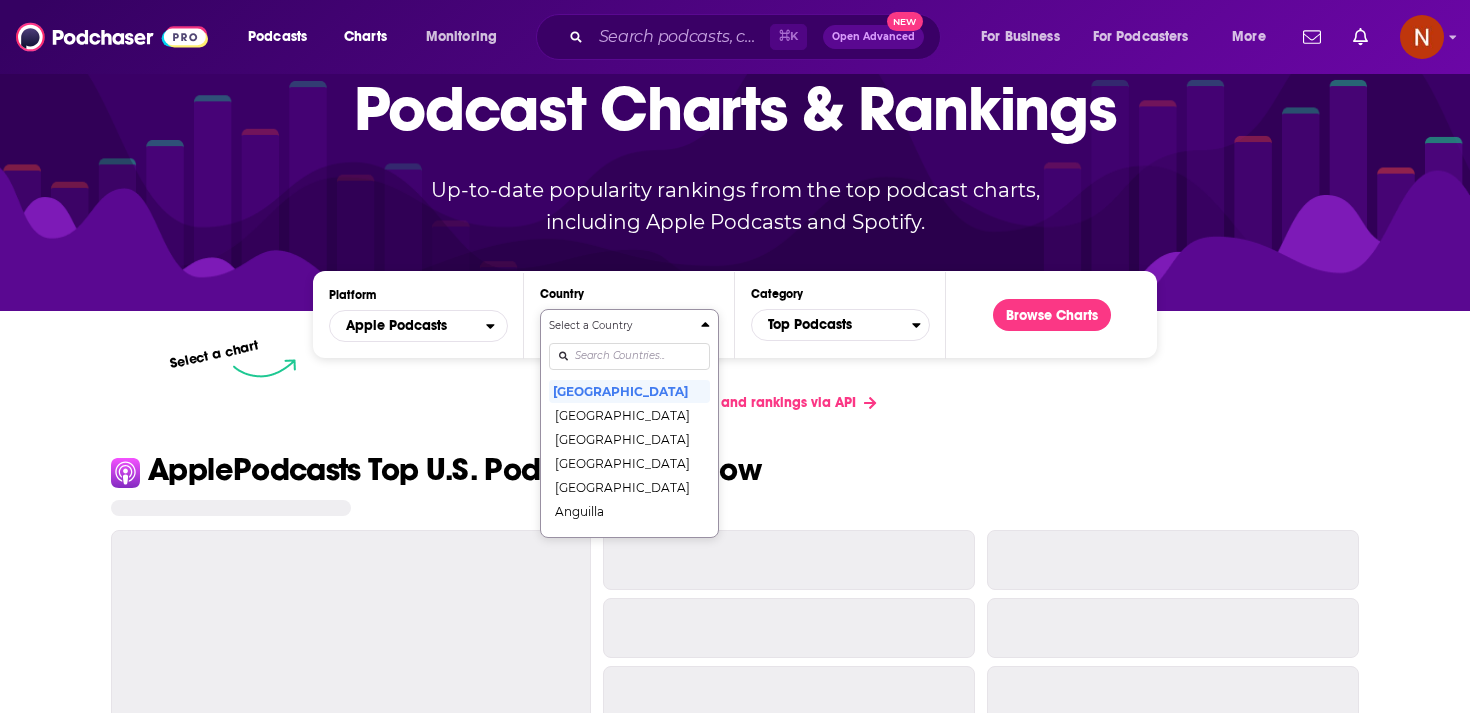 click on "Select a Country United States Afghanistan Albania Algeria Angola Anguilla Antigua and Barbuda Argentina Armenia Australia Austria Azerbaijan Bahamas Bahrain Barbados Belarus Belgium Belize Benin Bermuda Bhutan Bolivia Bosnia and Herzegovina Botswana Brazil British Virgin Islands Brunei Darussalam Bulgaria Burkina Faso Cambodia Cameroon Canada Cape Verde Cayman Islands Chad Chile China Colombia Congo Congo (Brazzaville) Costa Rica Côte dIvoire Croatia Cyprus Czech Republic Denmark Dominica Dominican Republic Ecuador Egypt El Salvador Estonia Fiji Finland France Gabon Gambia Georgia Germany Ghana Greece Grenada Guatemala Guinea-Bissau Guyana Honduras Hong Kong Hungary Iceland India Indonesia Iraq Ireland Israel Italy Jamaica Japan Jordan Kazakhstan Kenya Kosovo Kuwait Kyrgyzstan Lao PDR Latvia Lebanon Liberia Libya Lithuania Luxembourg Macao Macedonia, Republic of Madagascar Malawi Malaysia Maldives Mali Malta Mauritania Mauritius Mexico Micronesia, Federated States of Moldova Mongolia Montenegro Montserrat" at bounding box center [629, 423] 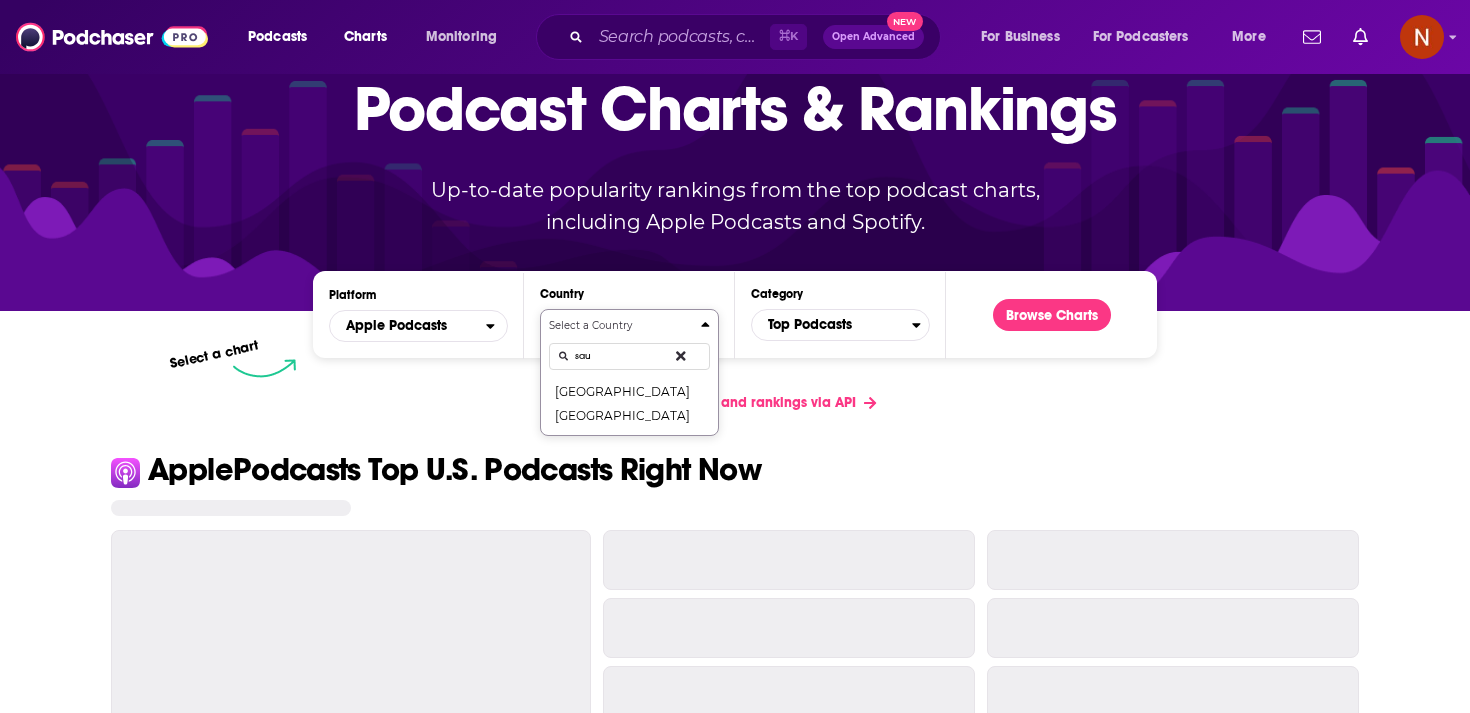 type on "saud" 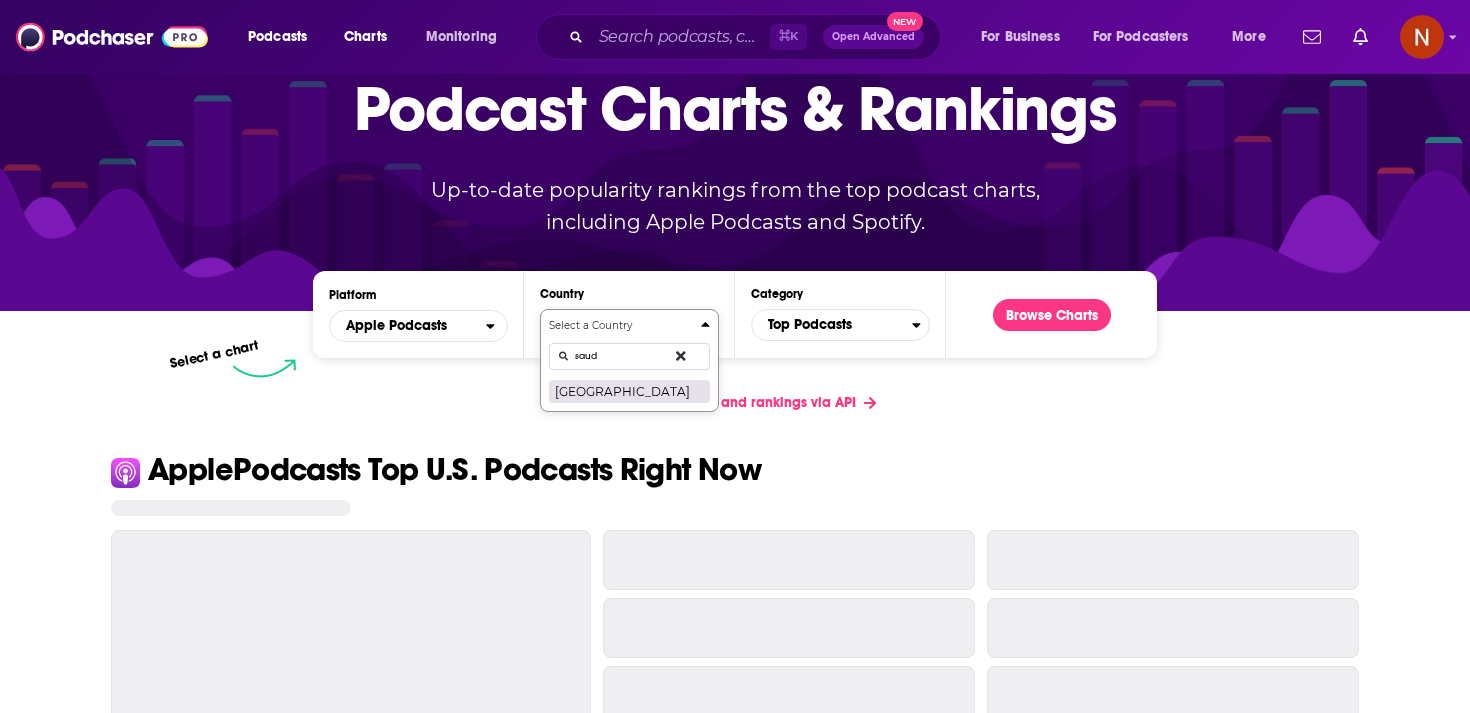 click on "[GEOGRAPHIC_DATA]" at bounding box center [629, 391] 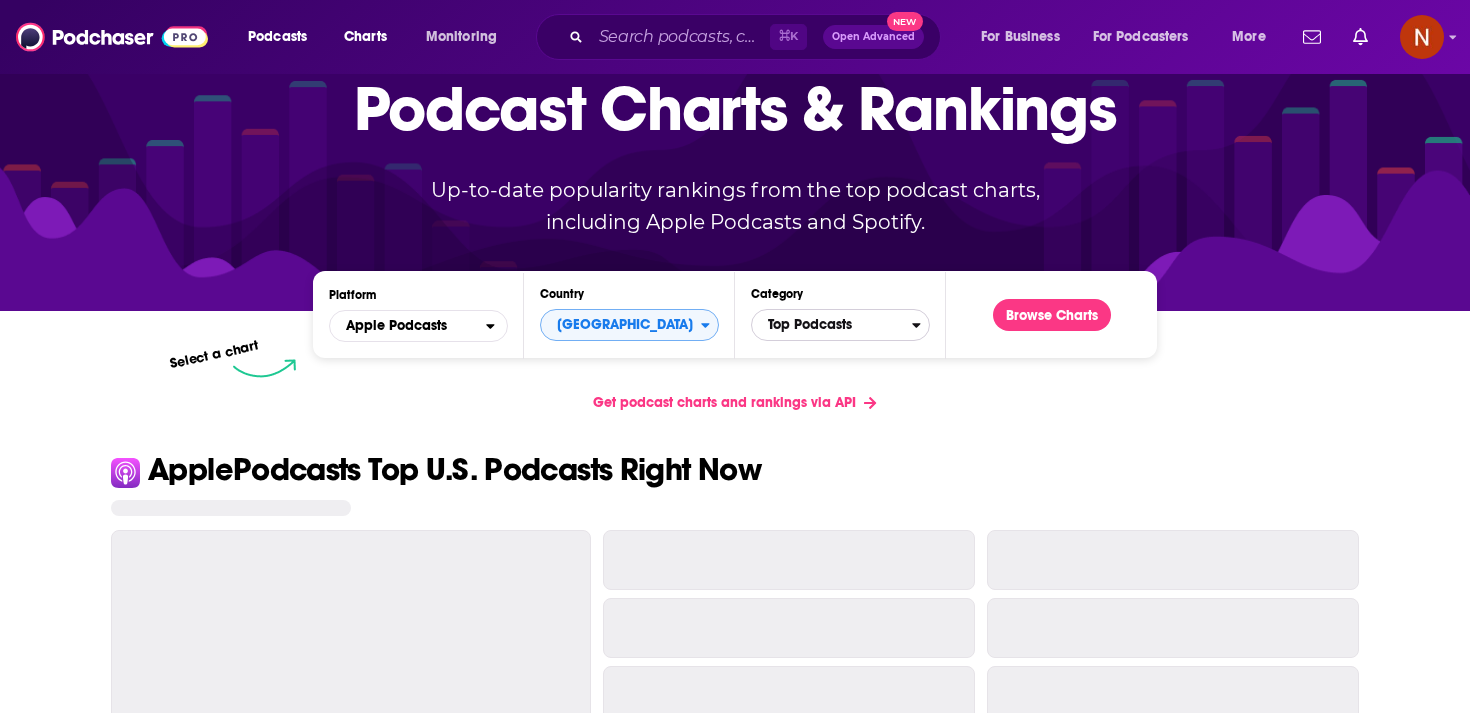 click on "Top Podcasts" at bounding box center [832, 325] 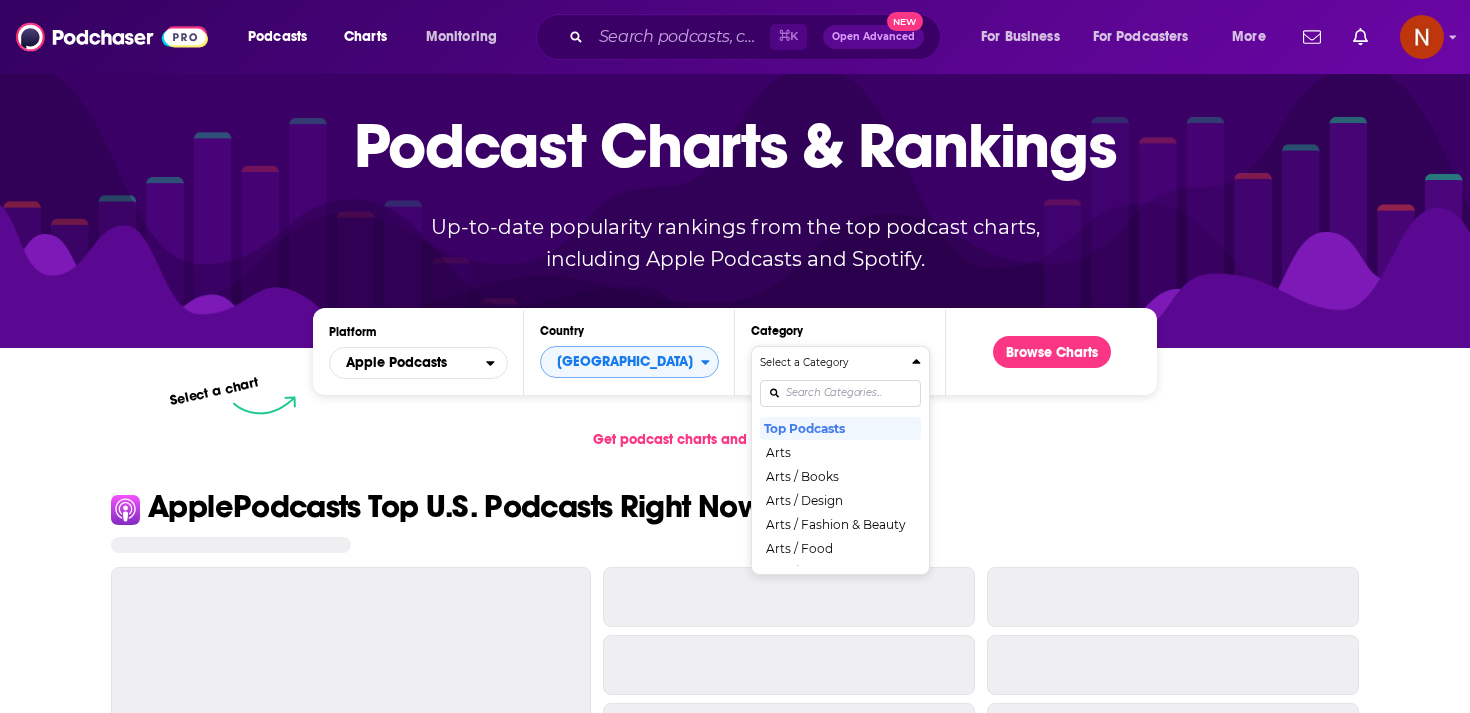 scroll, scrollTop: 0, scrollLeft: 0, axis: both 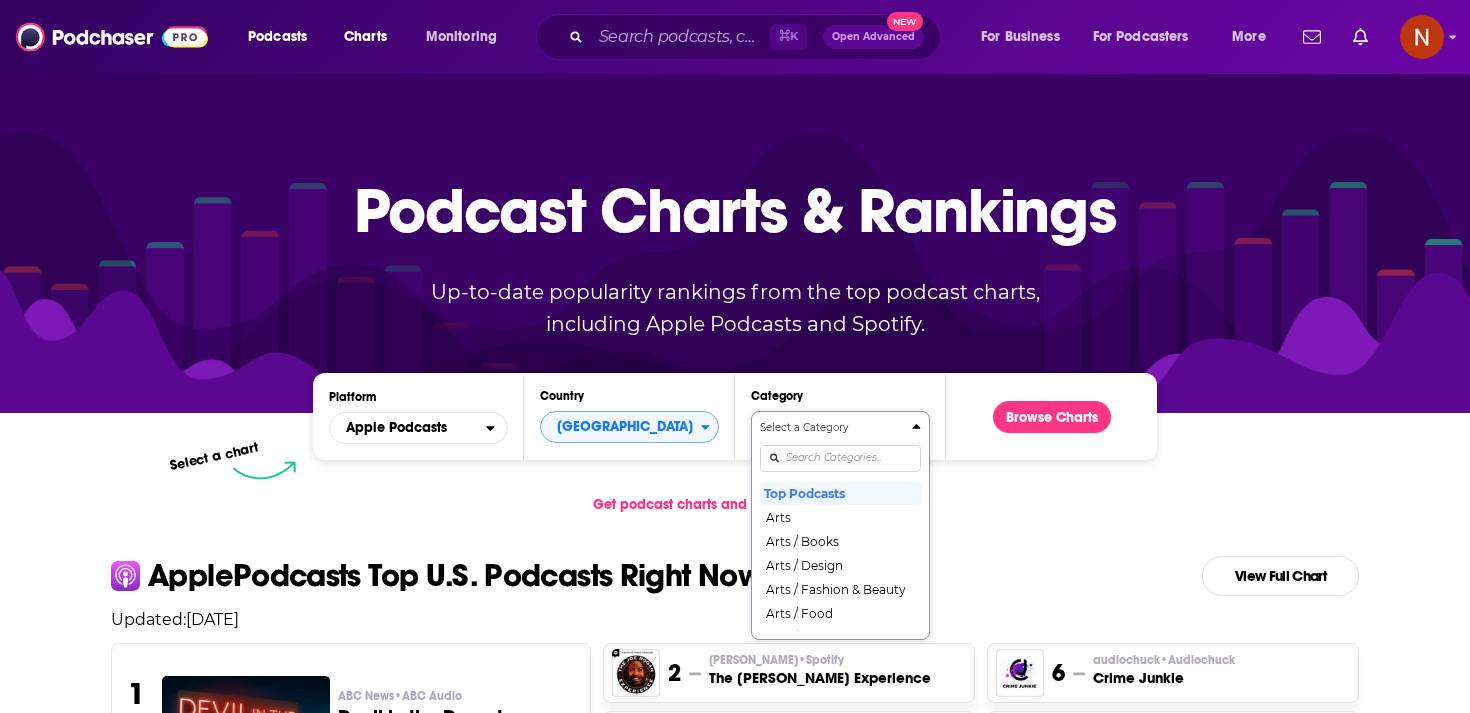 click at bounding box center (840, 458) 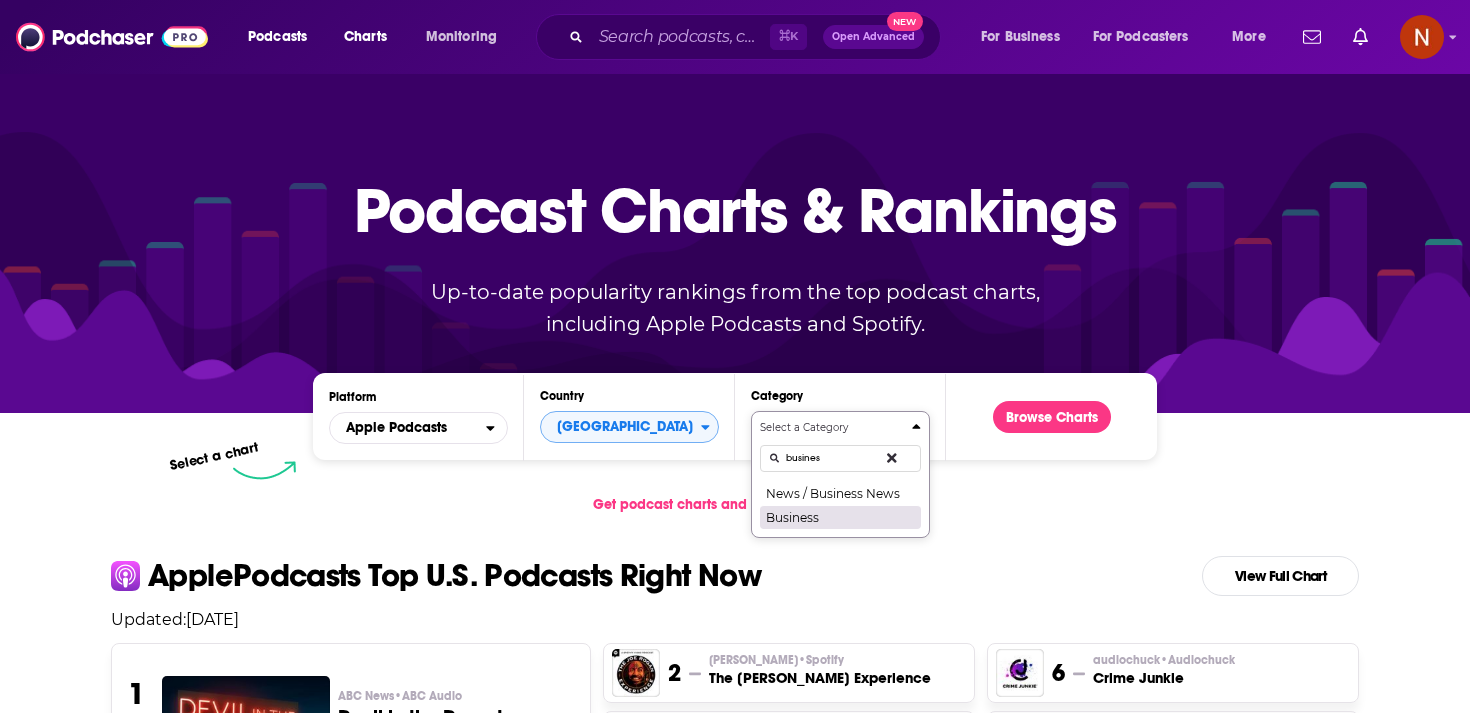 type on "busines" 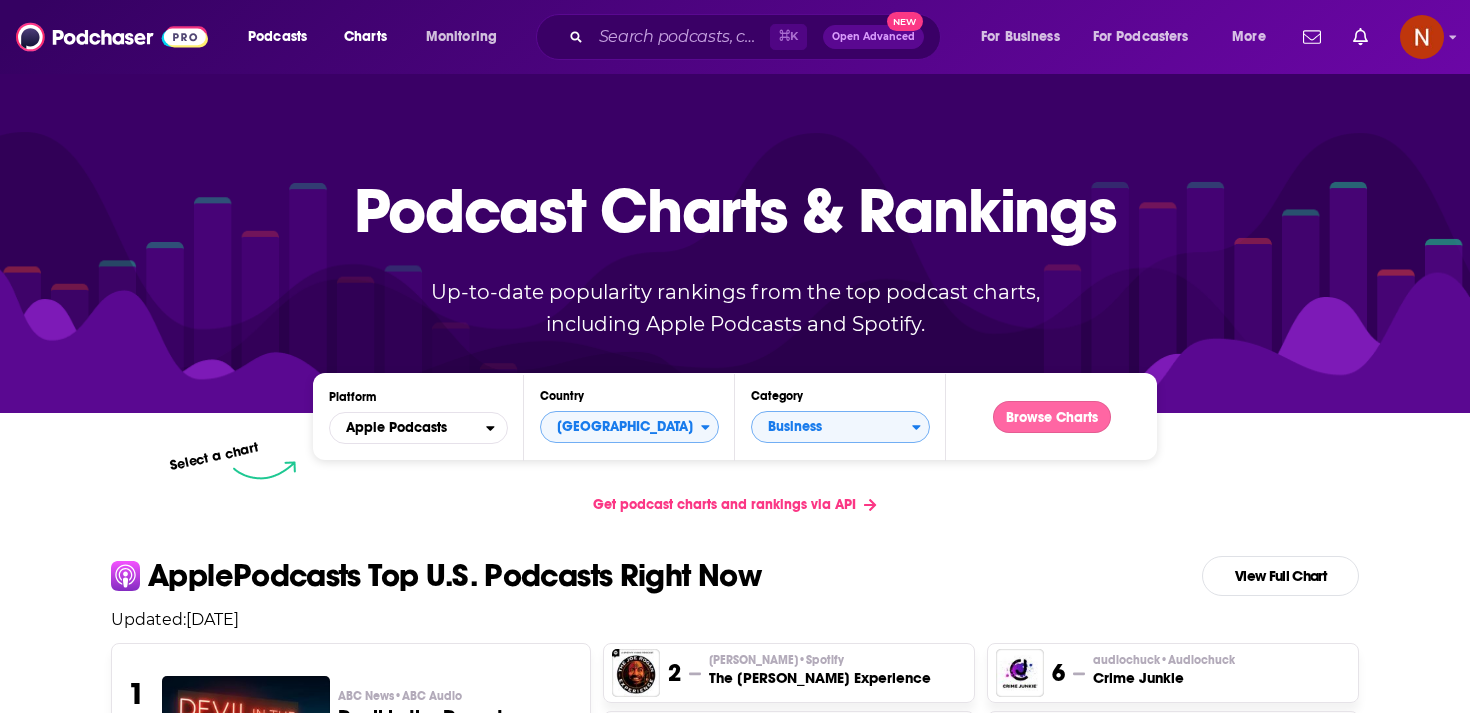 click on "Browse Charts" at bounding box center [1052, 417] 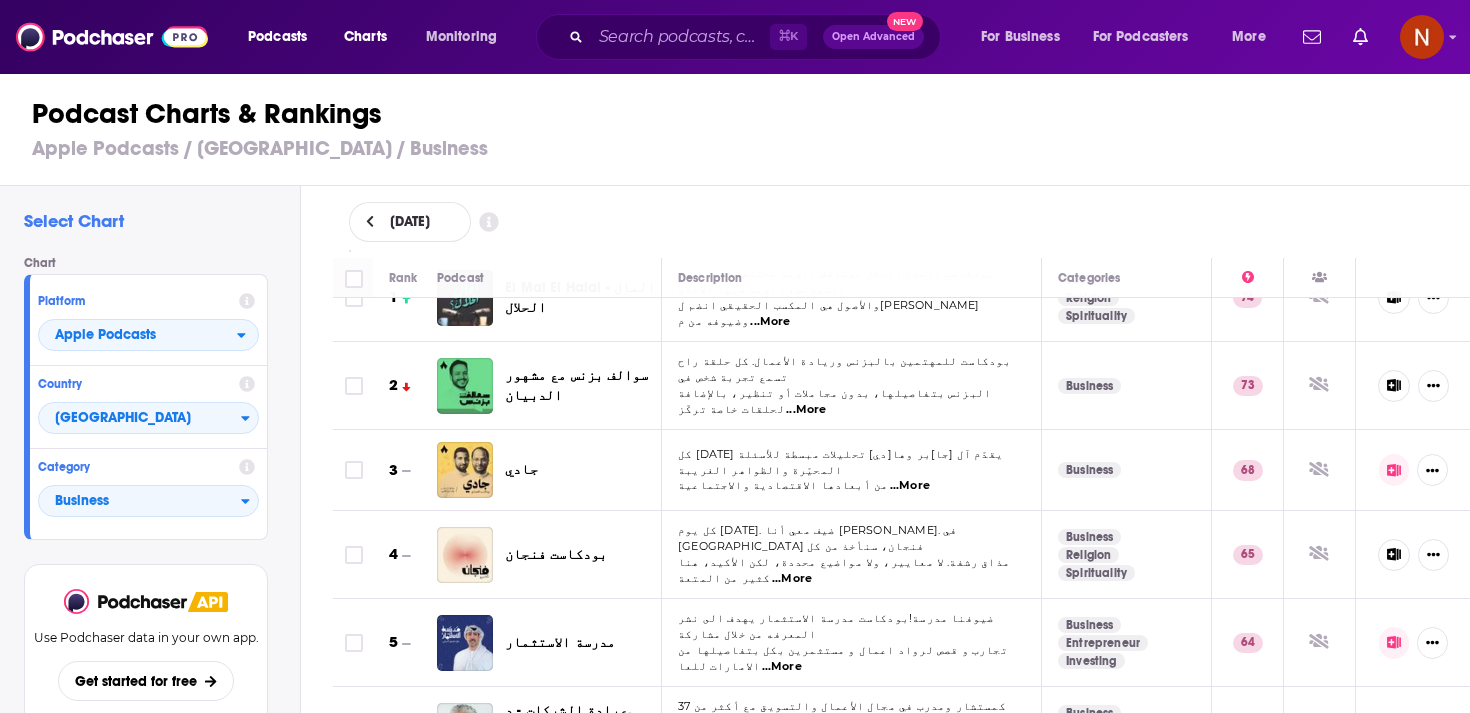 scroll, scrollTop: 46, scrollLeft: 0, axis: vertical 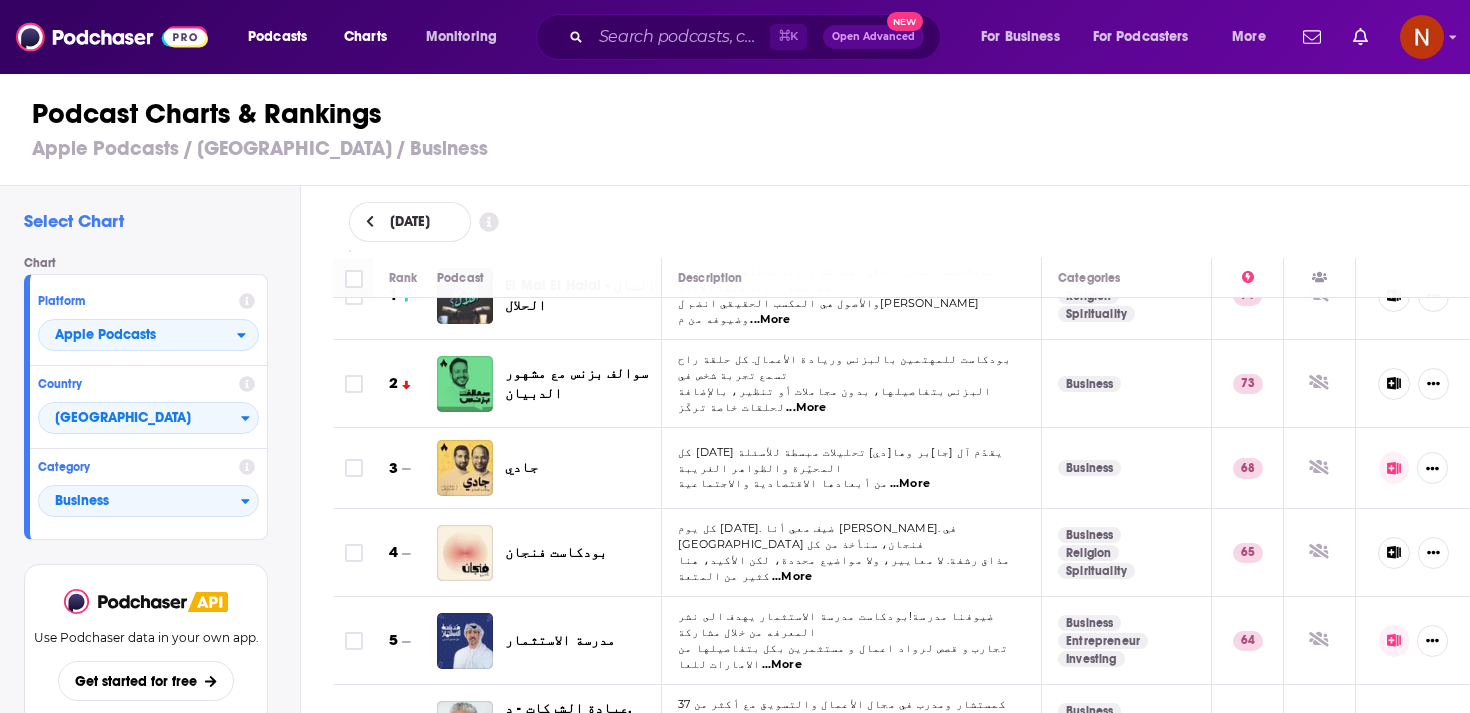 click on "Podcast Charts & Rankings Apple Podcasts / Saudi Arabia / Business" at bounding box center [743, 129] 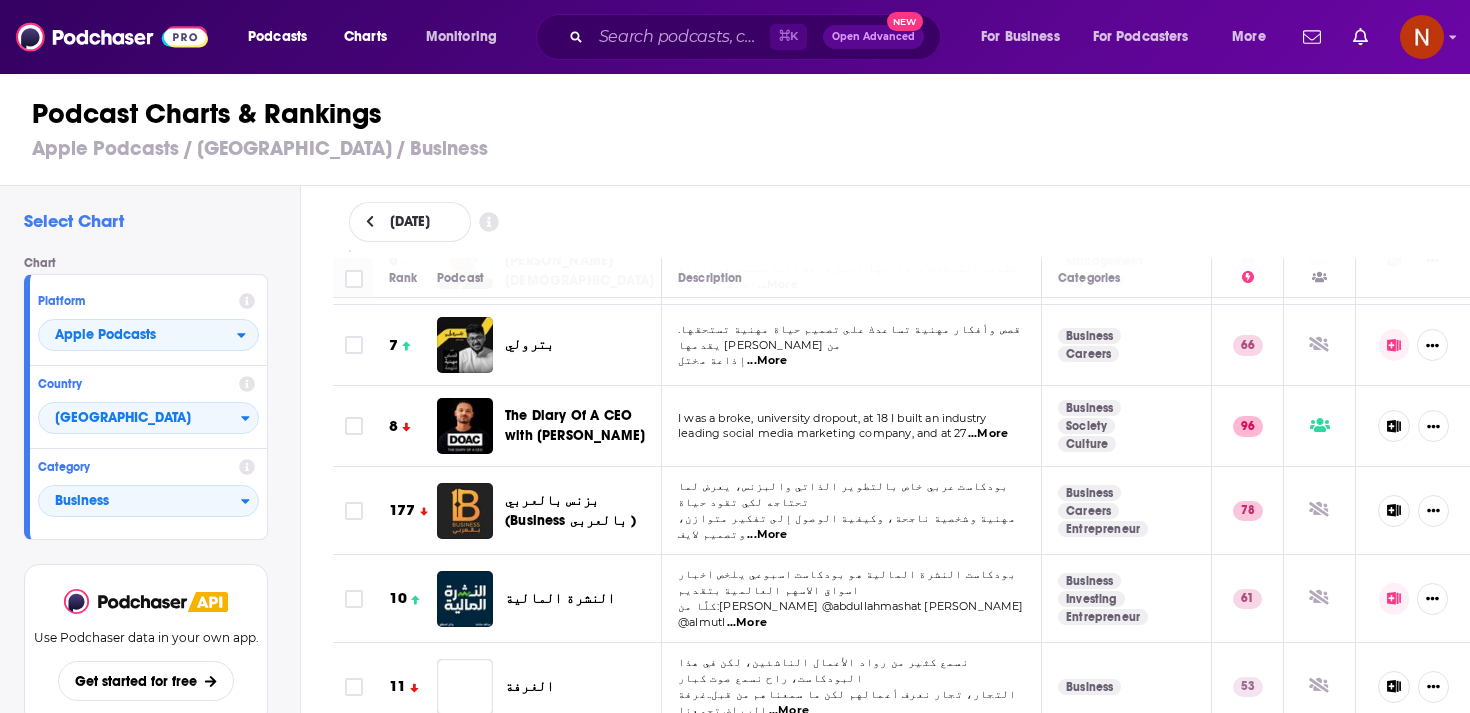 scroll, scrollTop: 527, scrollLeft: 0, axis: vertical 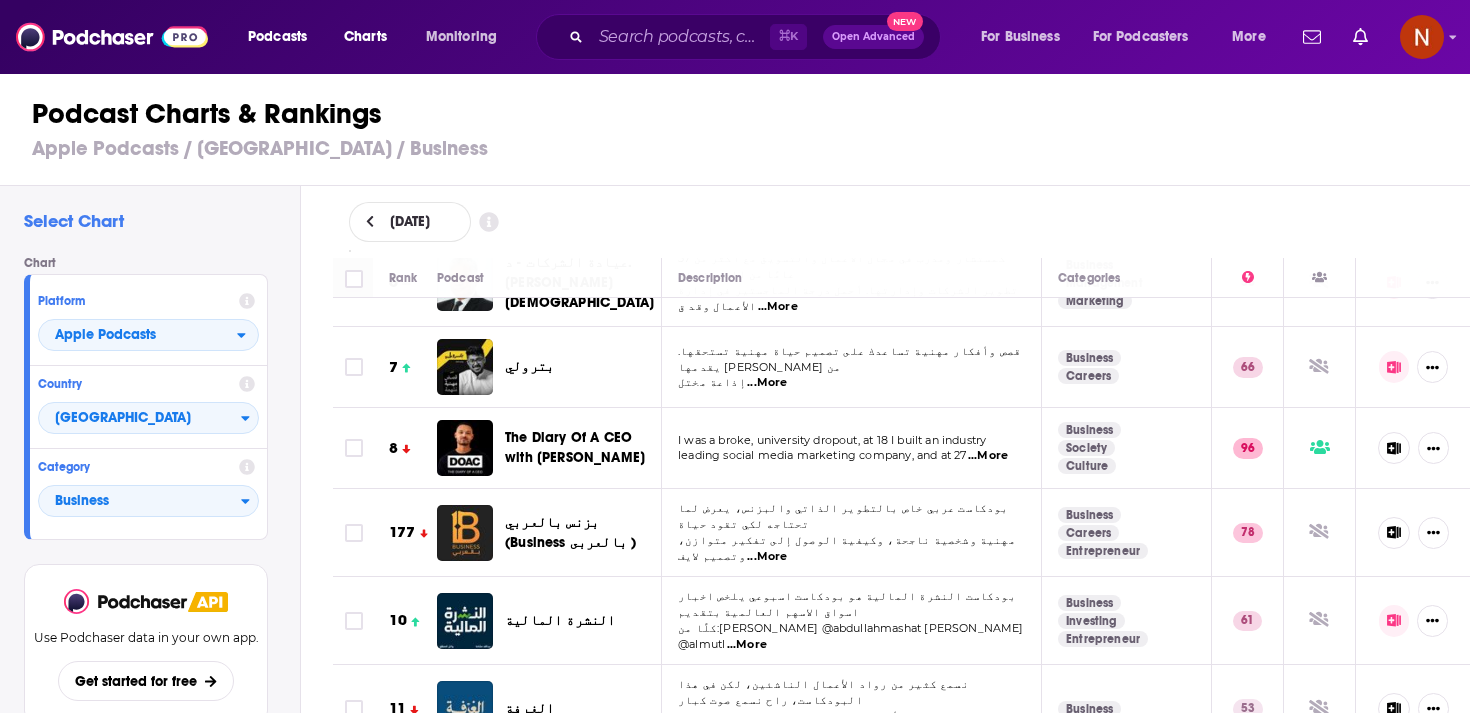 click on "النشرة المالية" at bounding box center [592, 621] 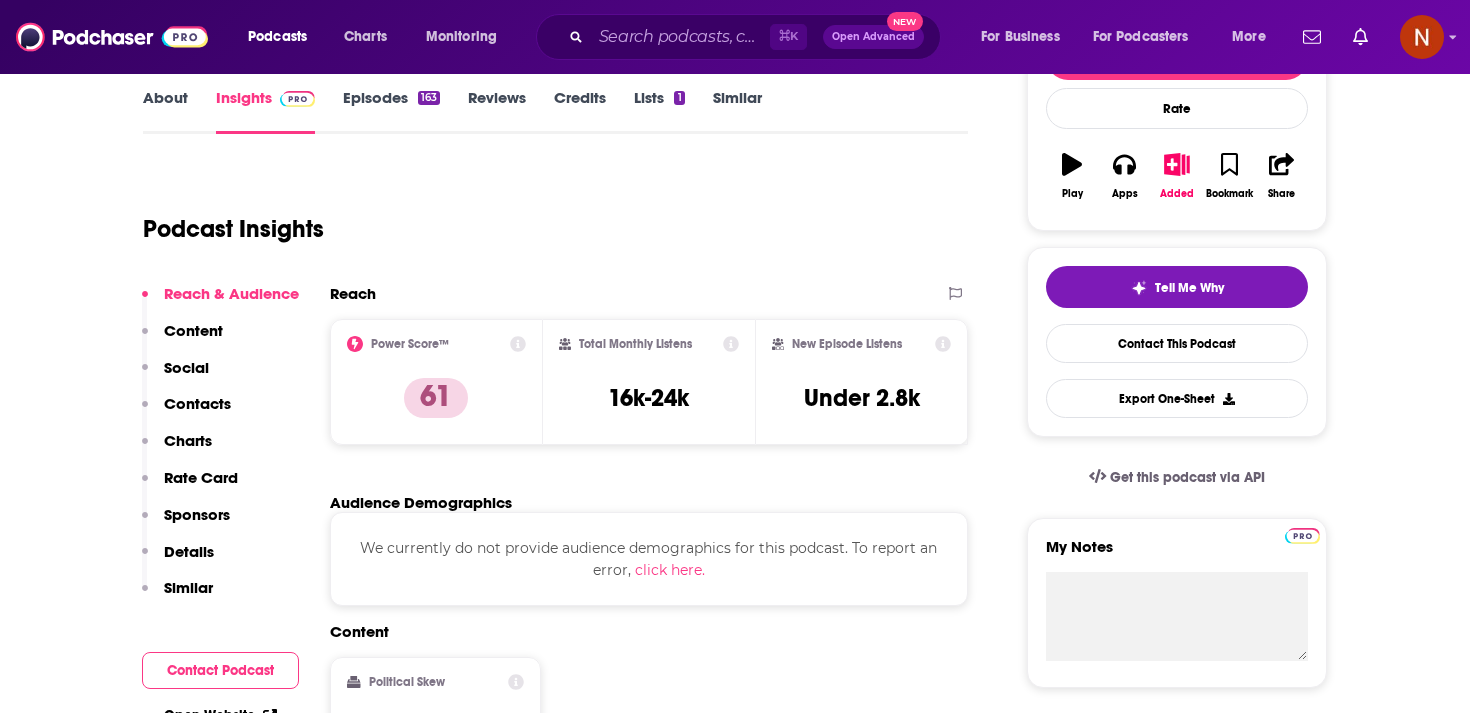 scroll, scrollTop: 114, scrollLeft: 0, axis: vertical 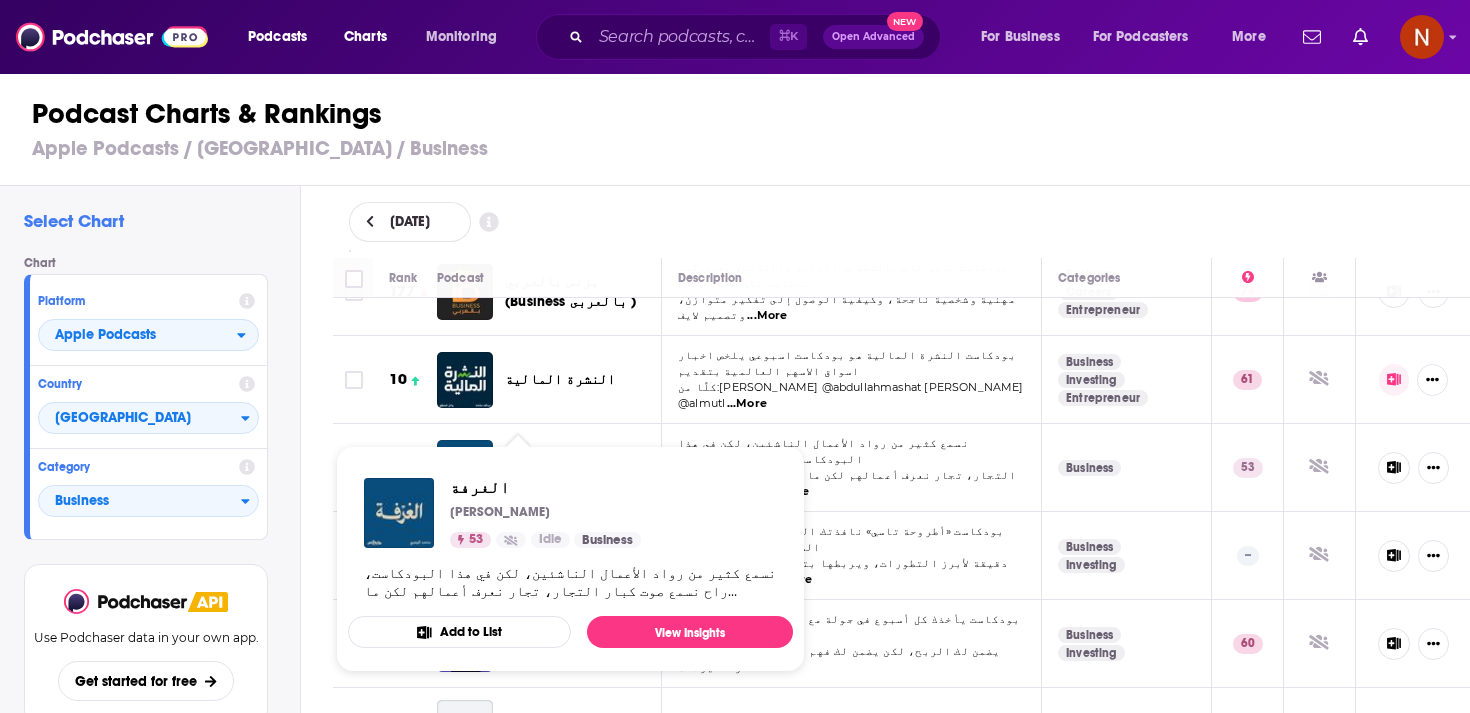 click on "الغرفة" at bounding box center (529, 467) 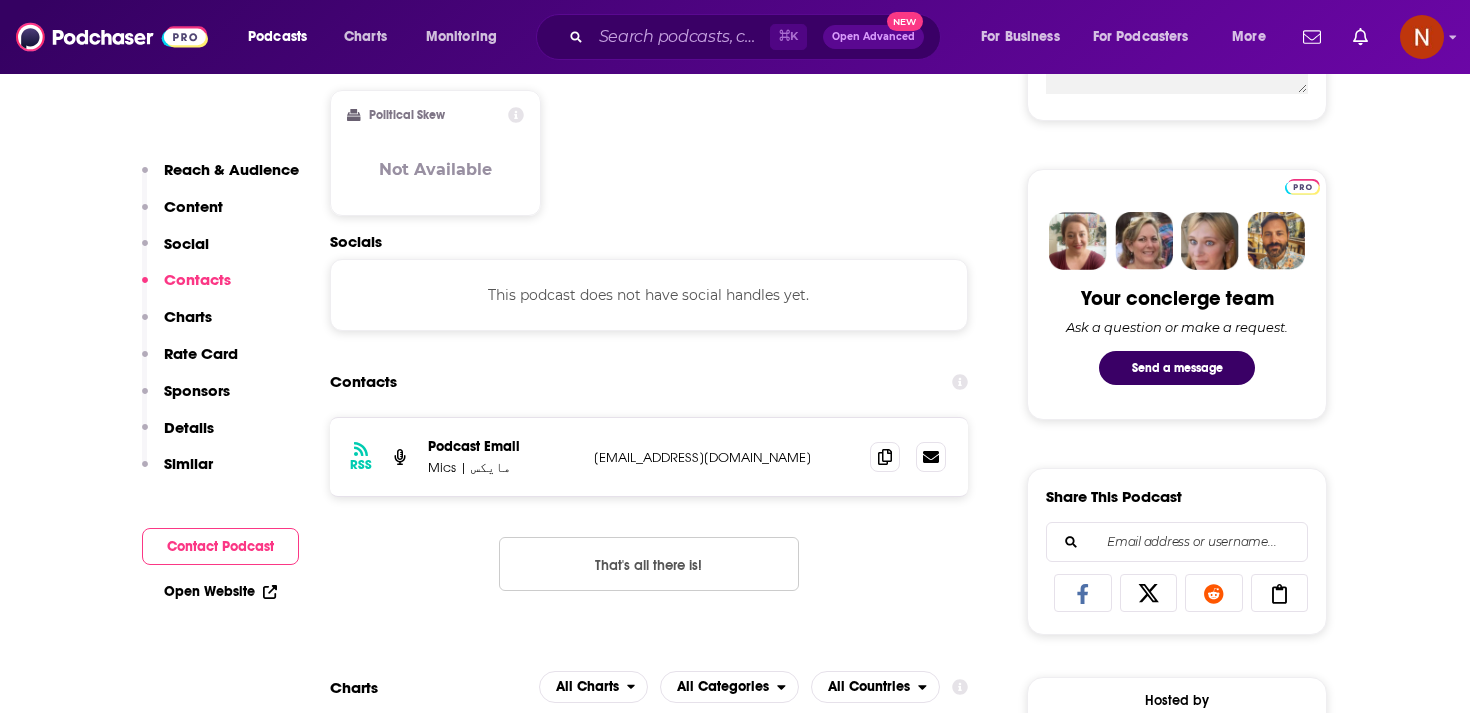 scroll, scrollTop: 859, scrollLeft: 0, axis: vertical 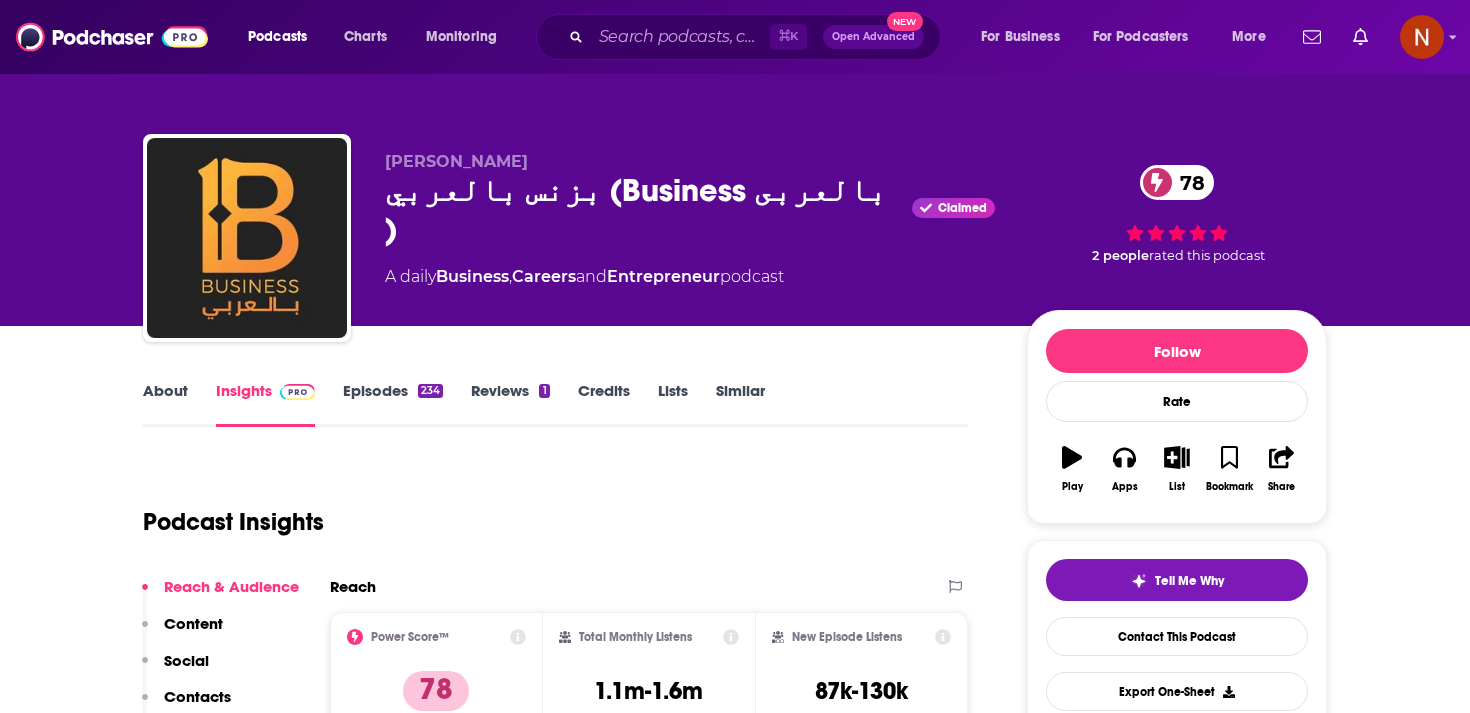 click on "Podcast Insights" at bounding box center (547, 510) 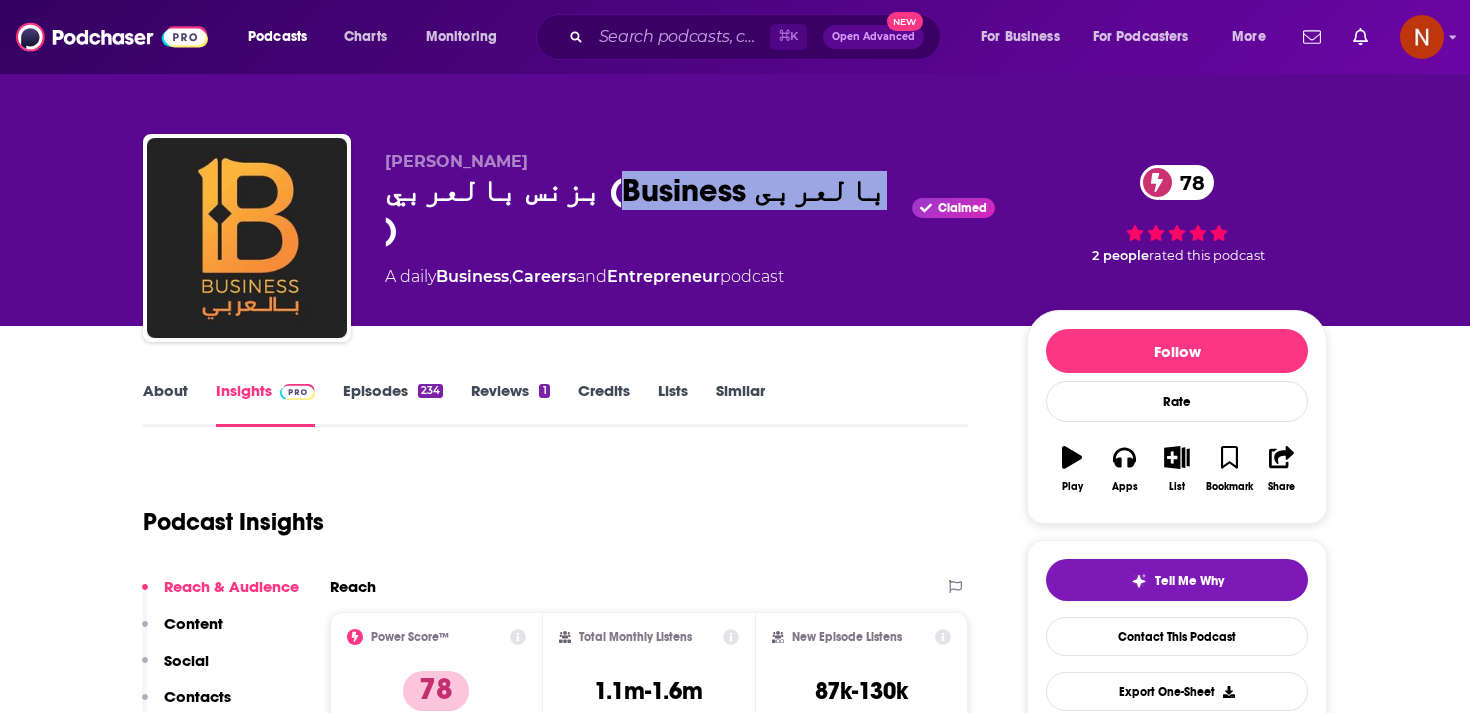 drag, startPoint x: 542, startPoint y: 190, endPoint x: 764, endPoint y: 199, distance: 222.18236 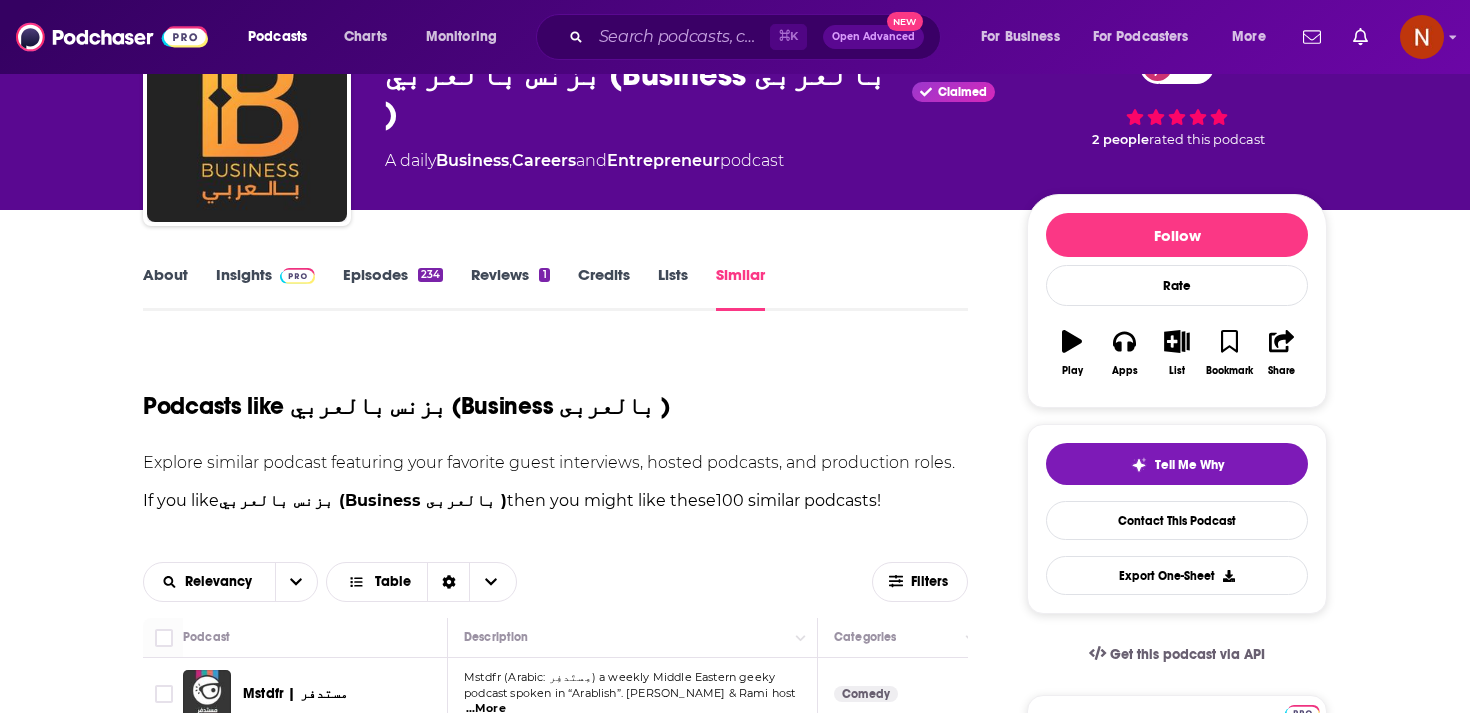 scroll, scrollTop: 108, scrollLeft: 0, axis: vertical 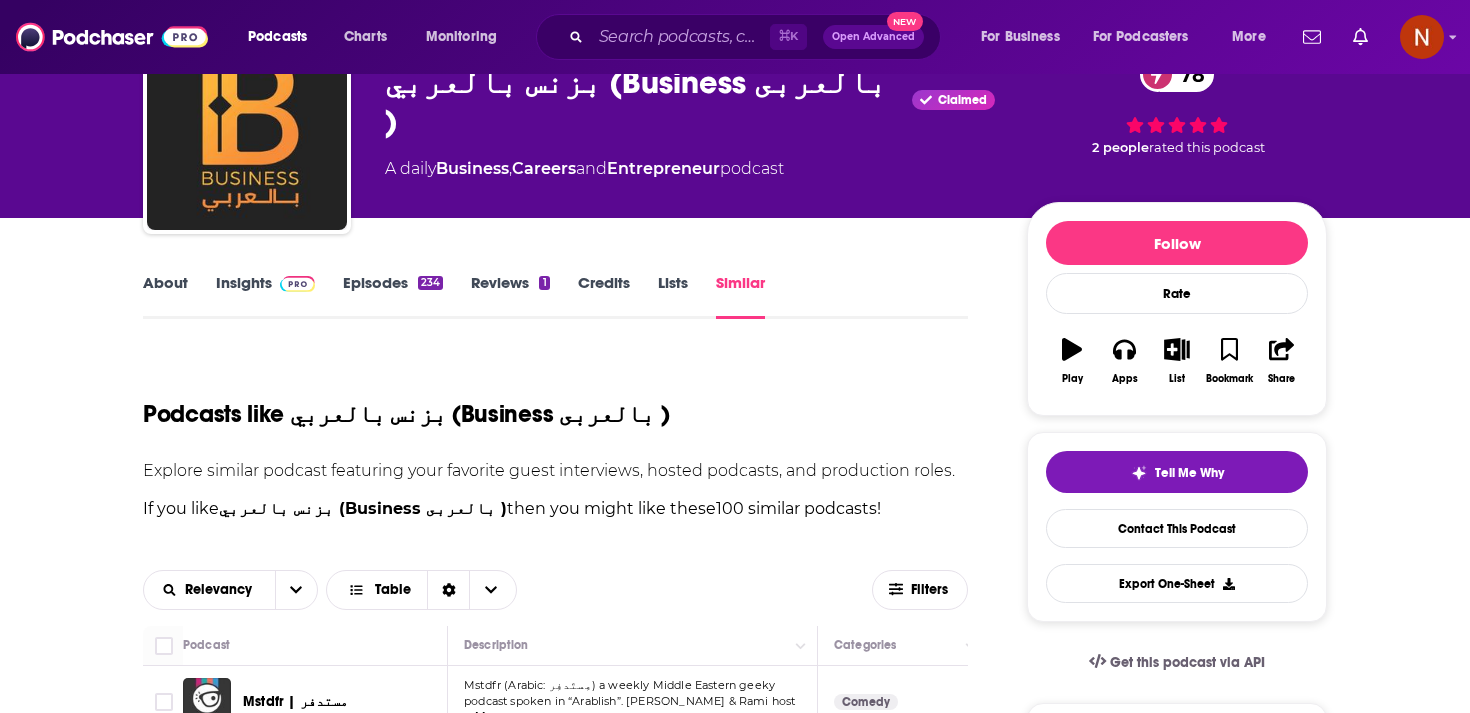 click on "Insights" at bounding box center [265, 296] 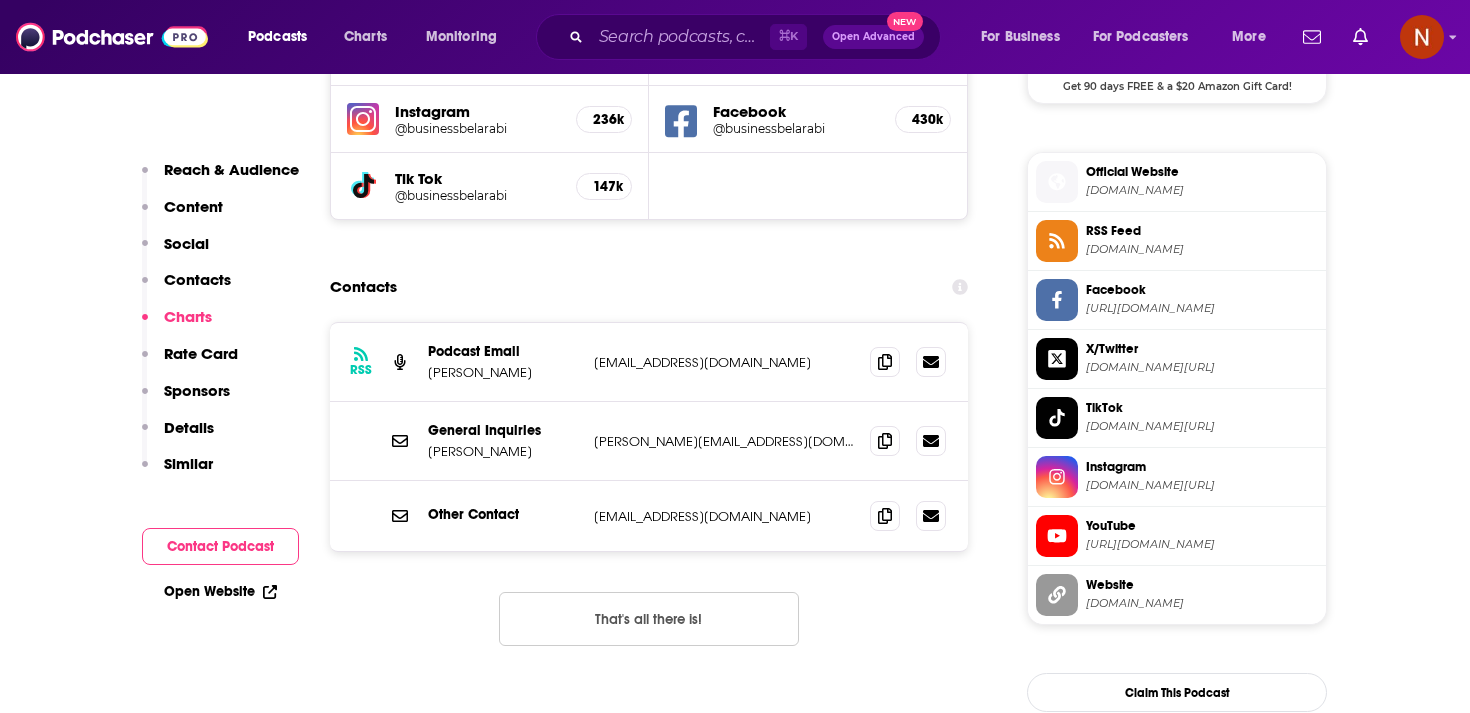 scroll, scrollTop: 1596, scrollLeft: 0, axis: vertical 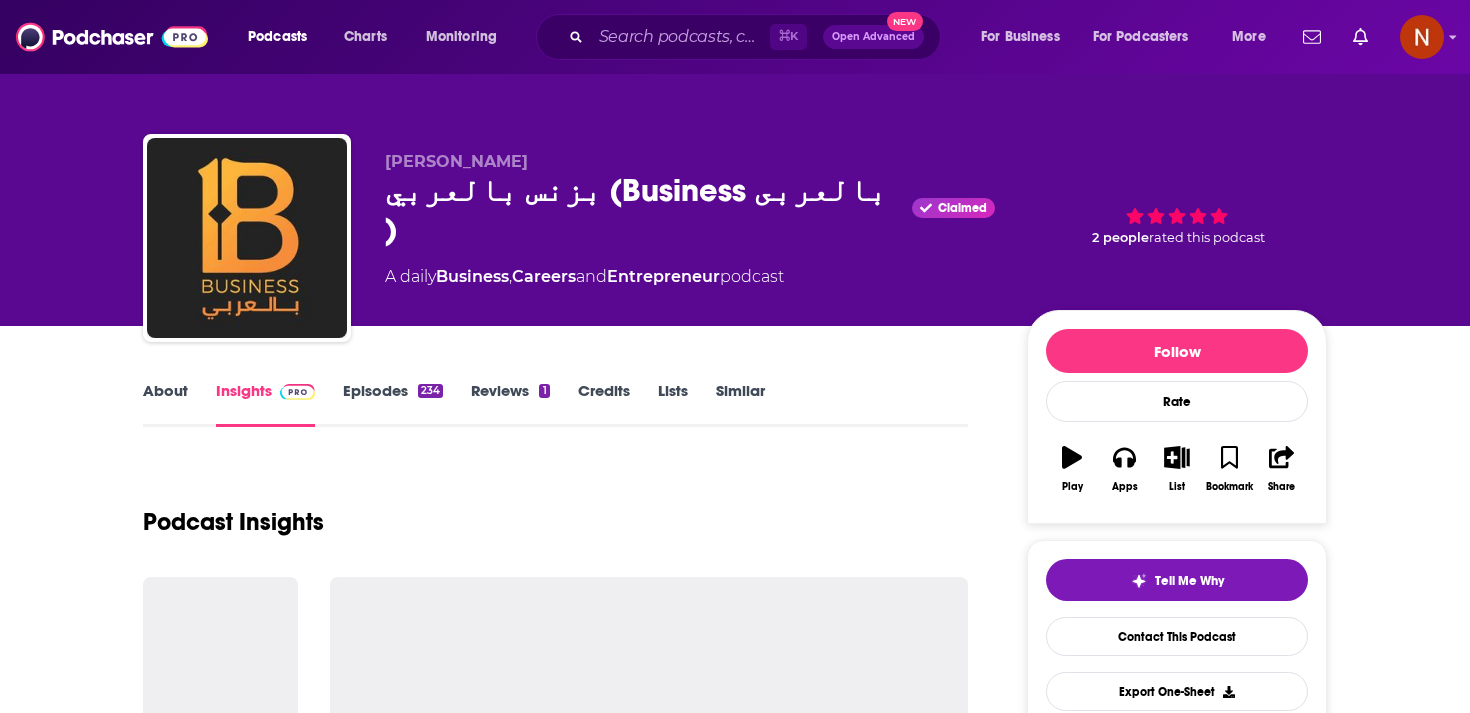 click on "Episodes 234" at bounding box center (393, 404) 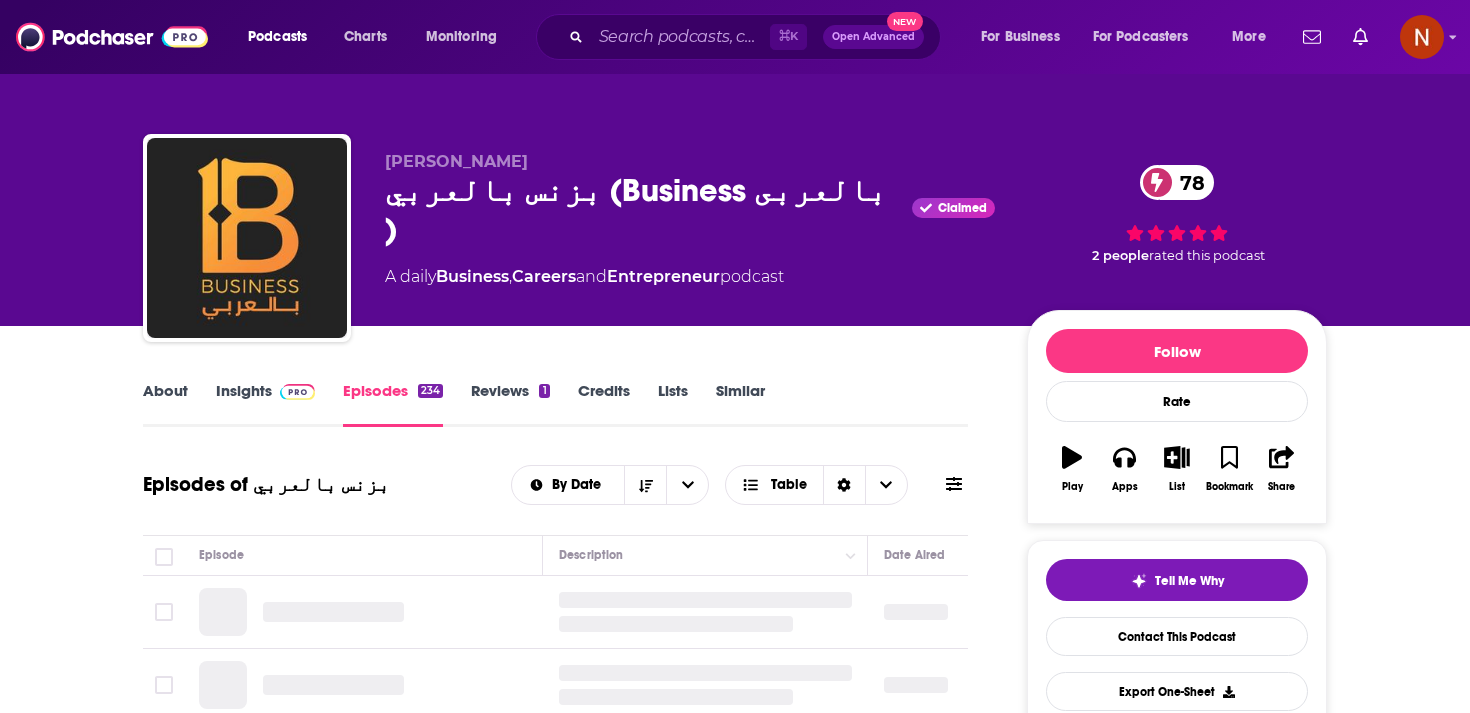 scroll, scrollTop: 160, scrollLeft: 0, axis: vertical 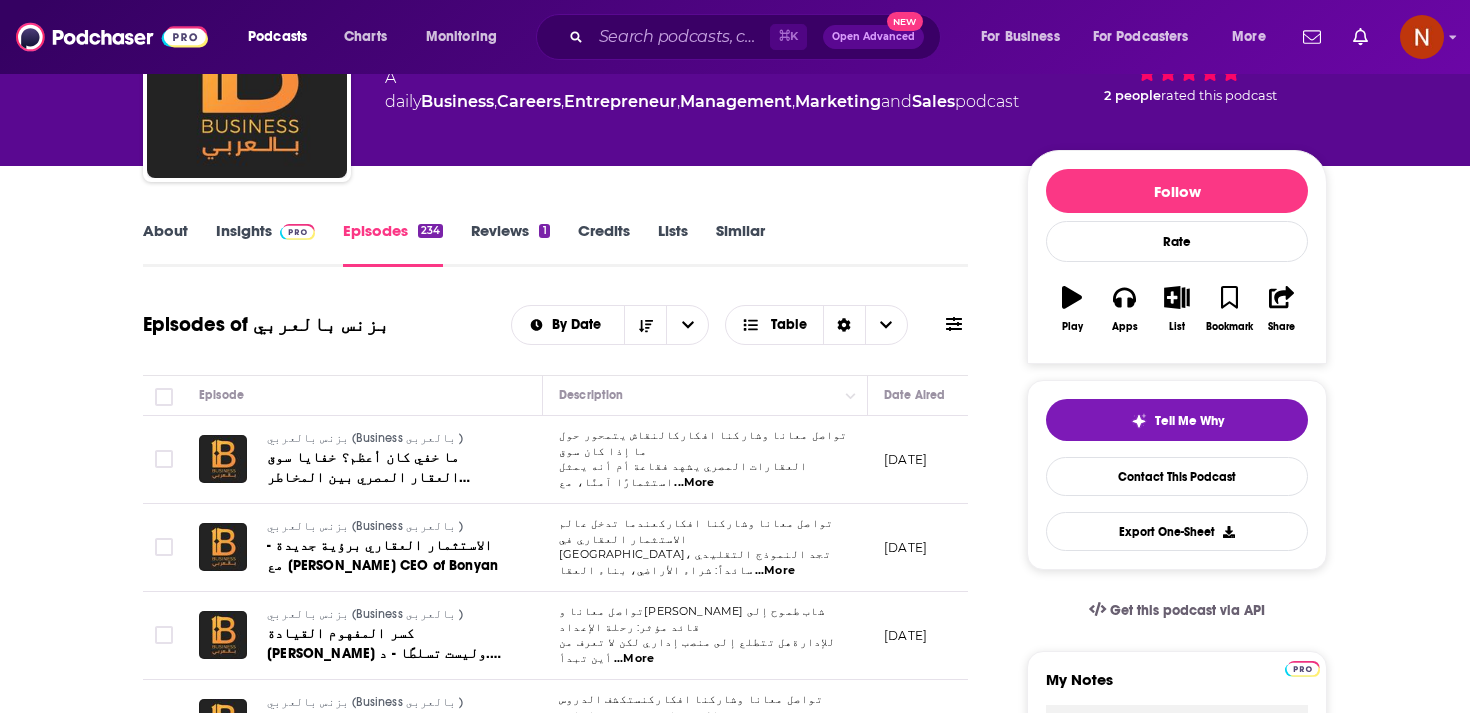 click on "...More" at bounding box center (694, 483) 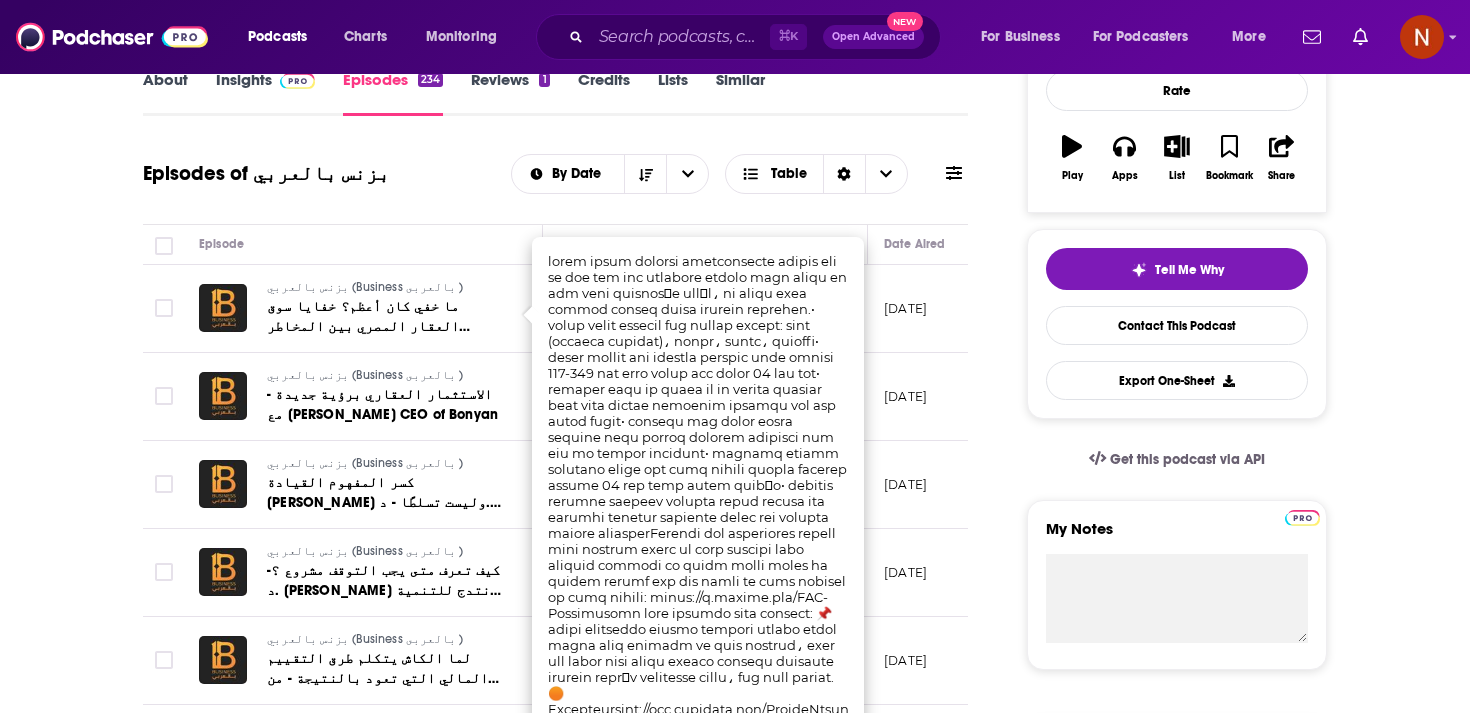 scroll, scrollTop: 0, scrollLeft: 0, axis: both 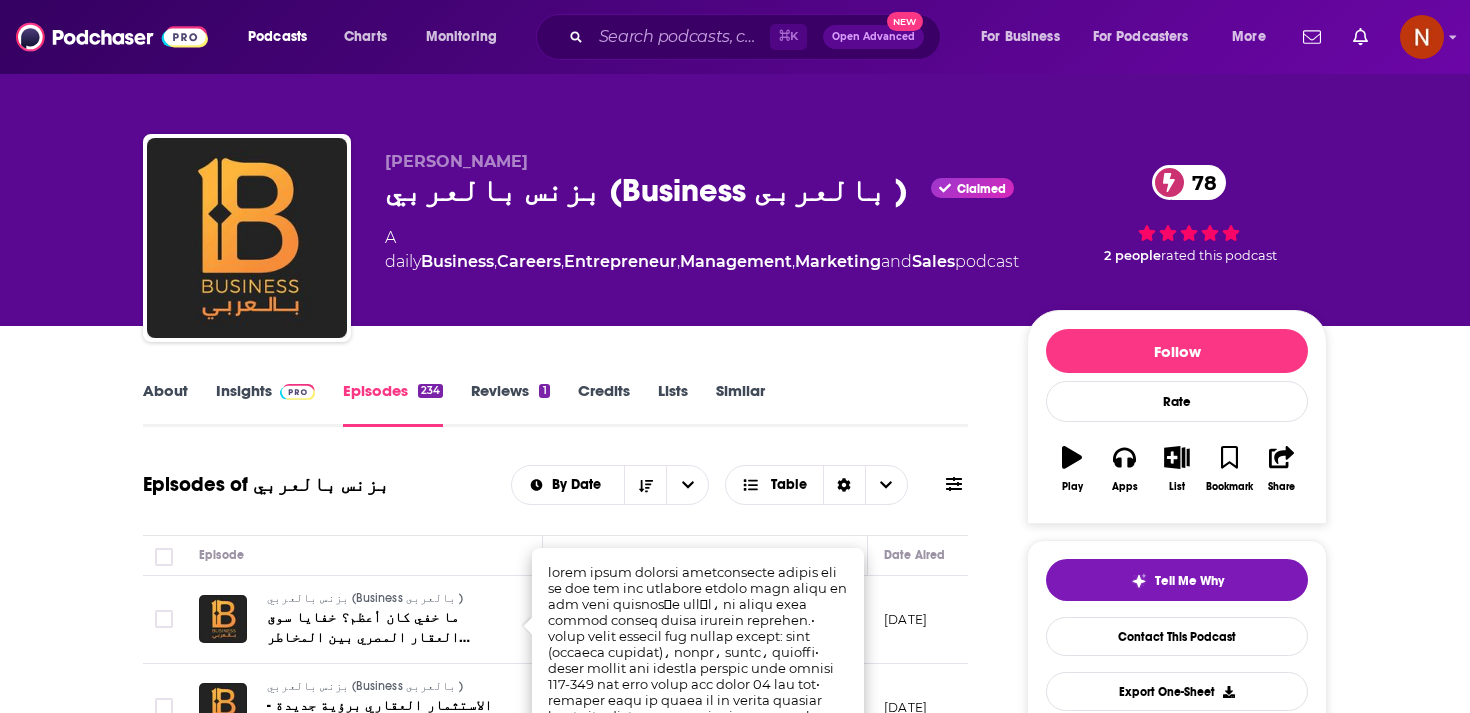 click on "بزنس بالعربي (Business بالعربى ) Claimed 78" at bounding box center [702, 190] 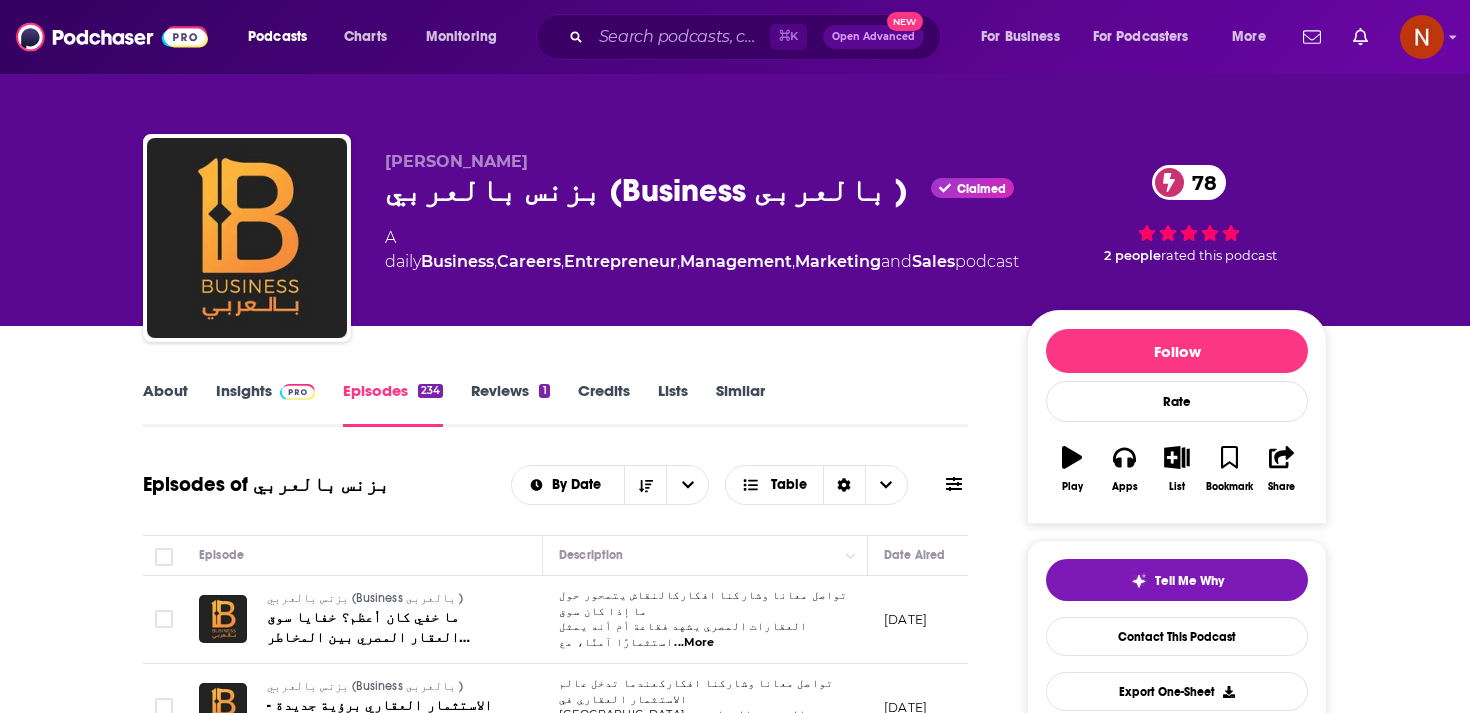 click on "بزنس بالعربي (Business بالعربى ) Claimed 78" at bounding box center (702, 190) 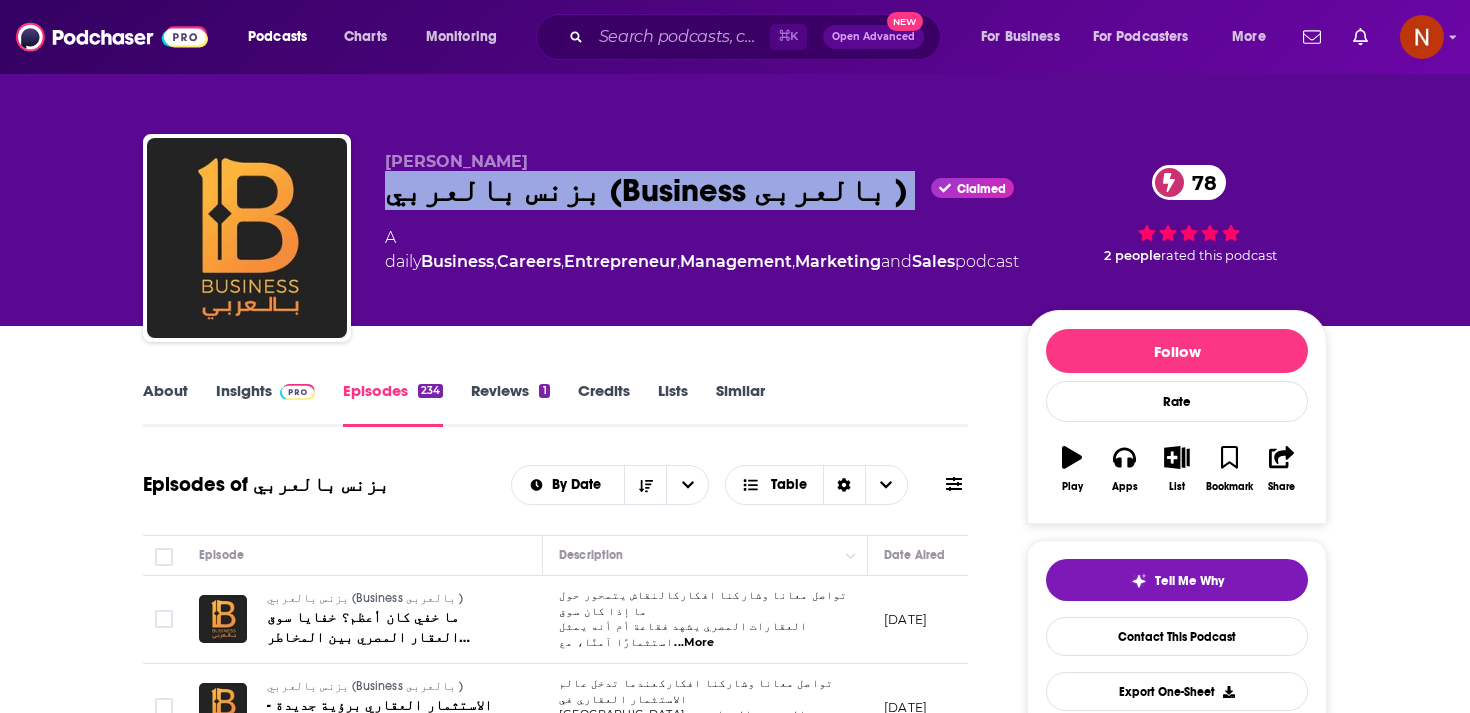 click on "بزنس بالعربي (Business بالعربى ) Claimed 78" at bounding box center [702, 190] 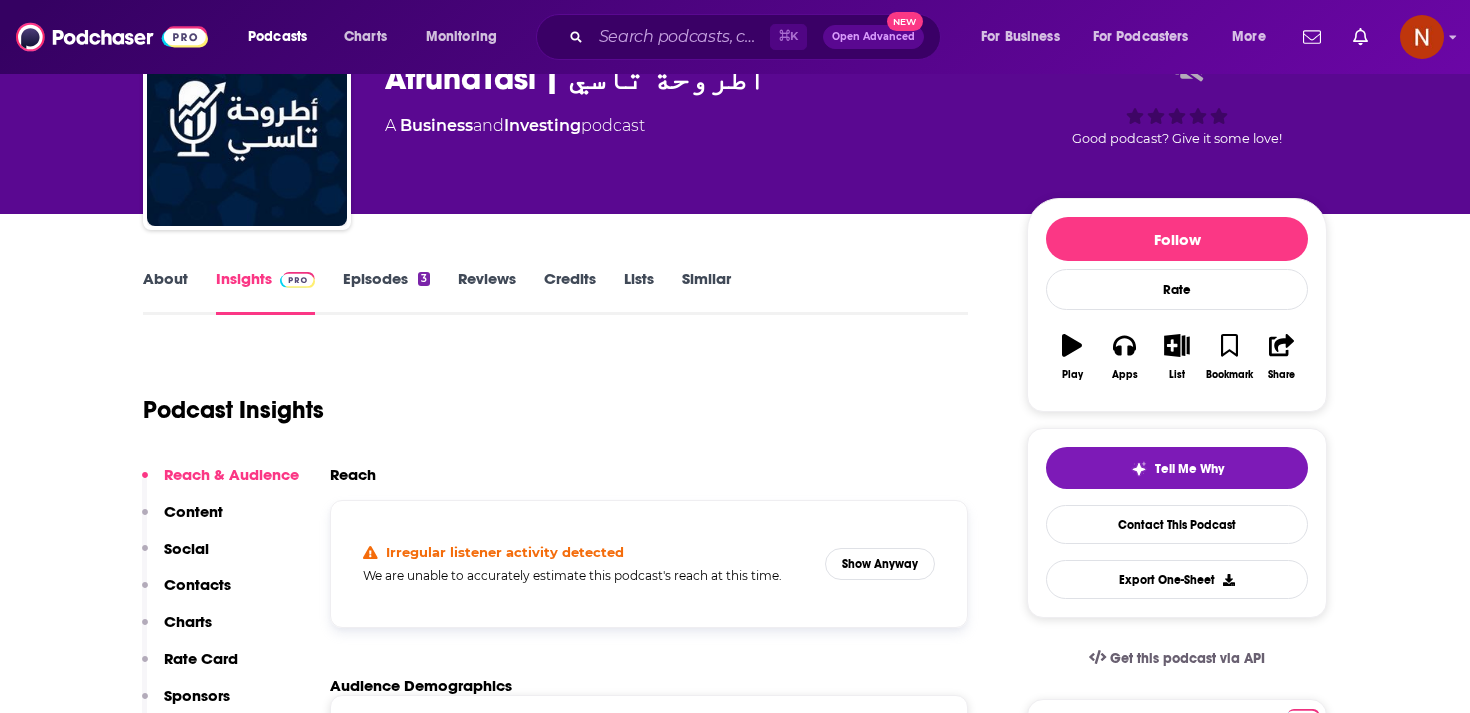 scroll, scrollTop: 73, scrollLeft: 0, axis: vertical 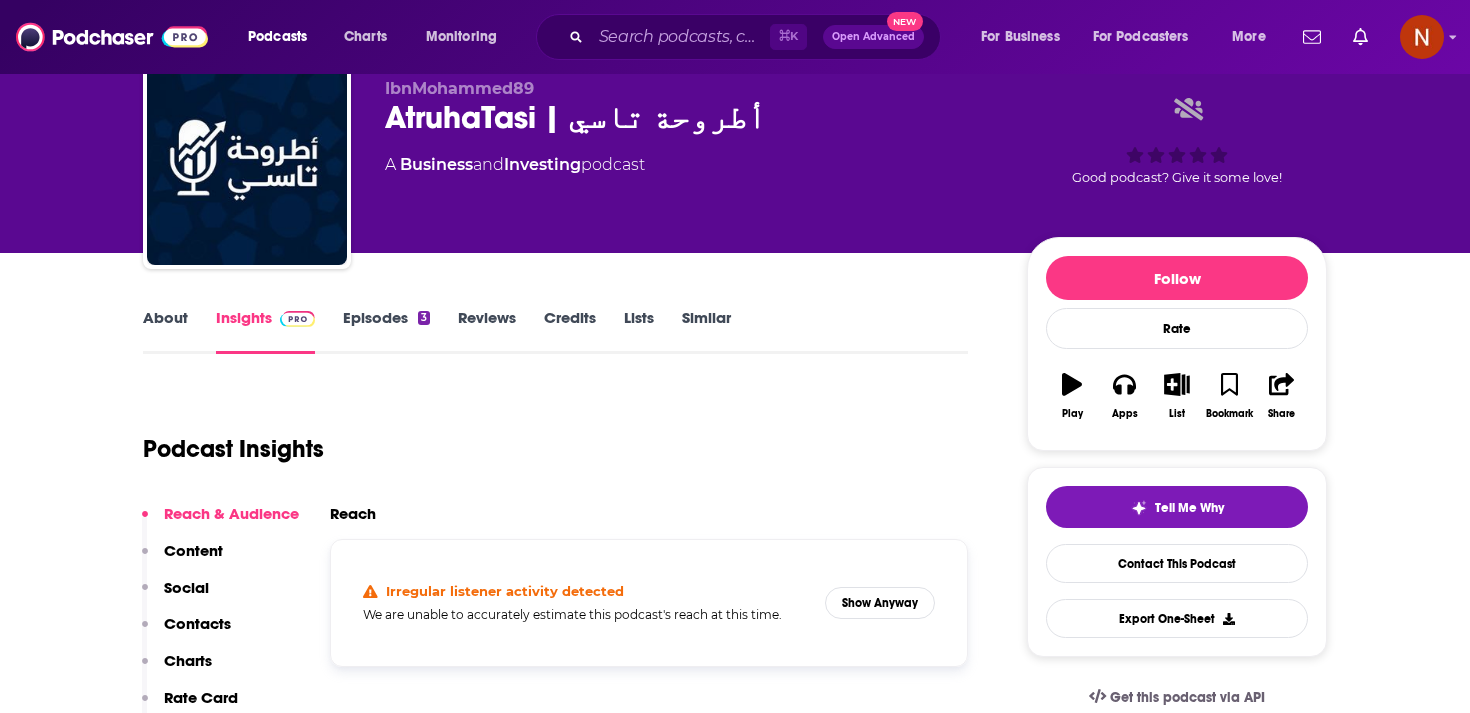 click on "Episodes 3" at bounding box center [386, 331] 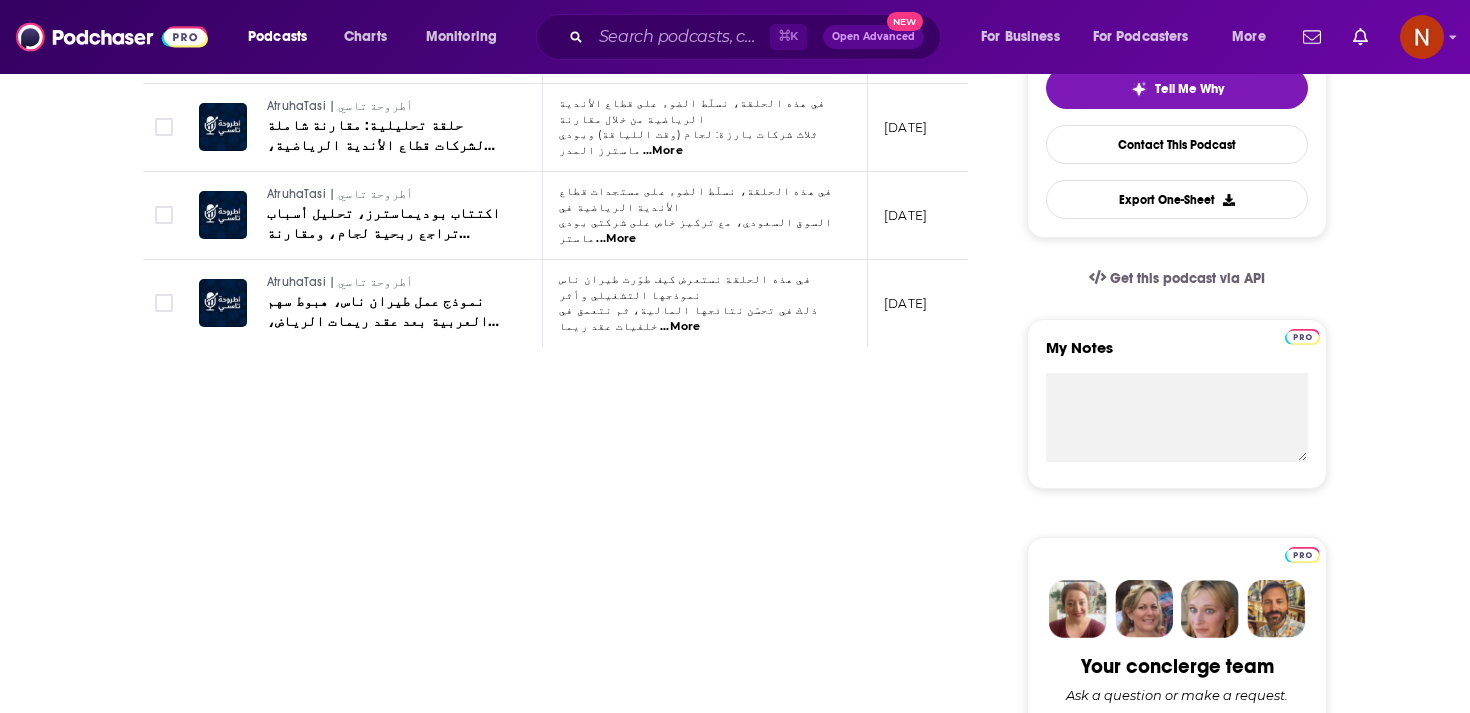 scroll, scrollTop: 238, scrollLeft: 0, axis: vertical 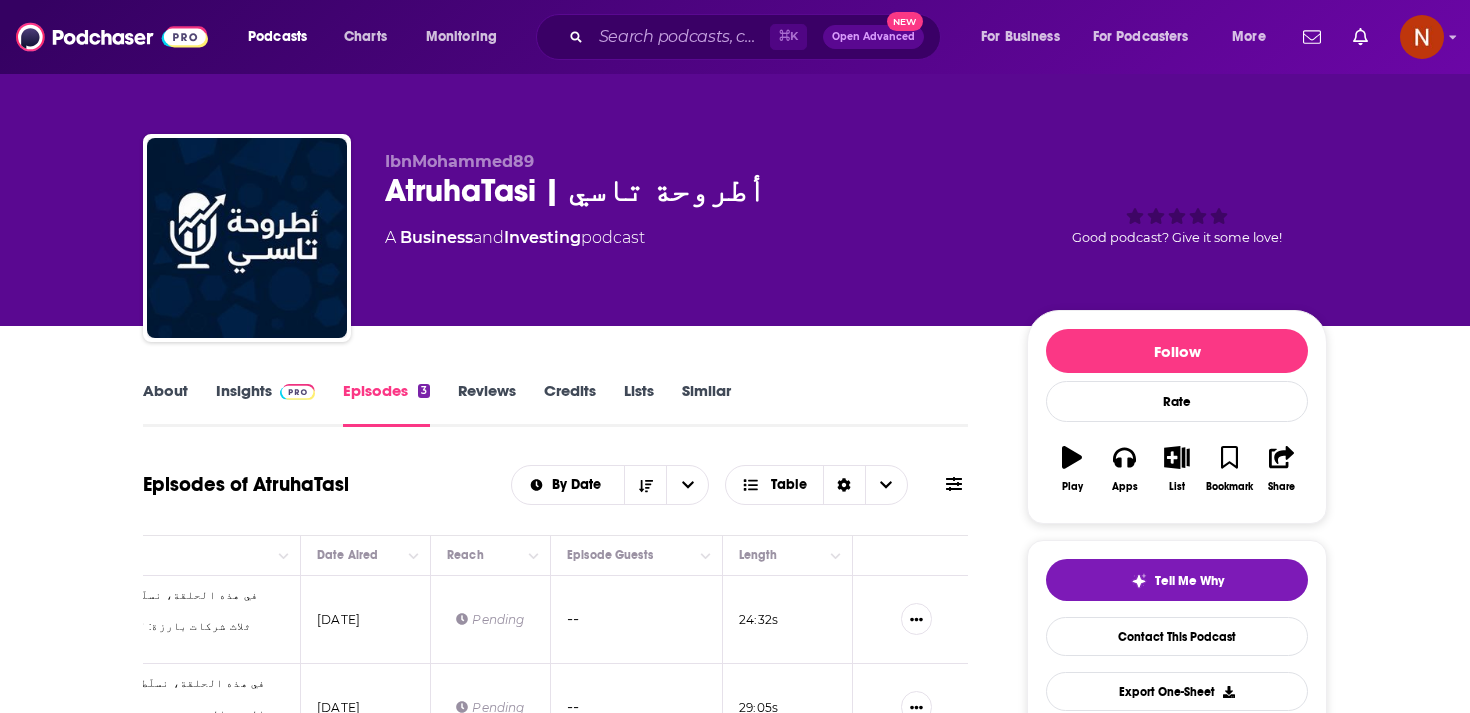 click on "Insights" at bounding box center (265, 404) 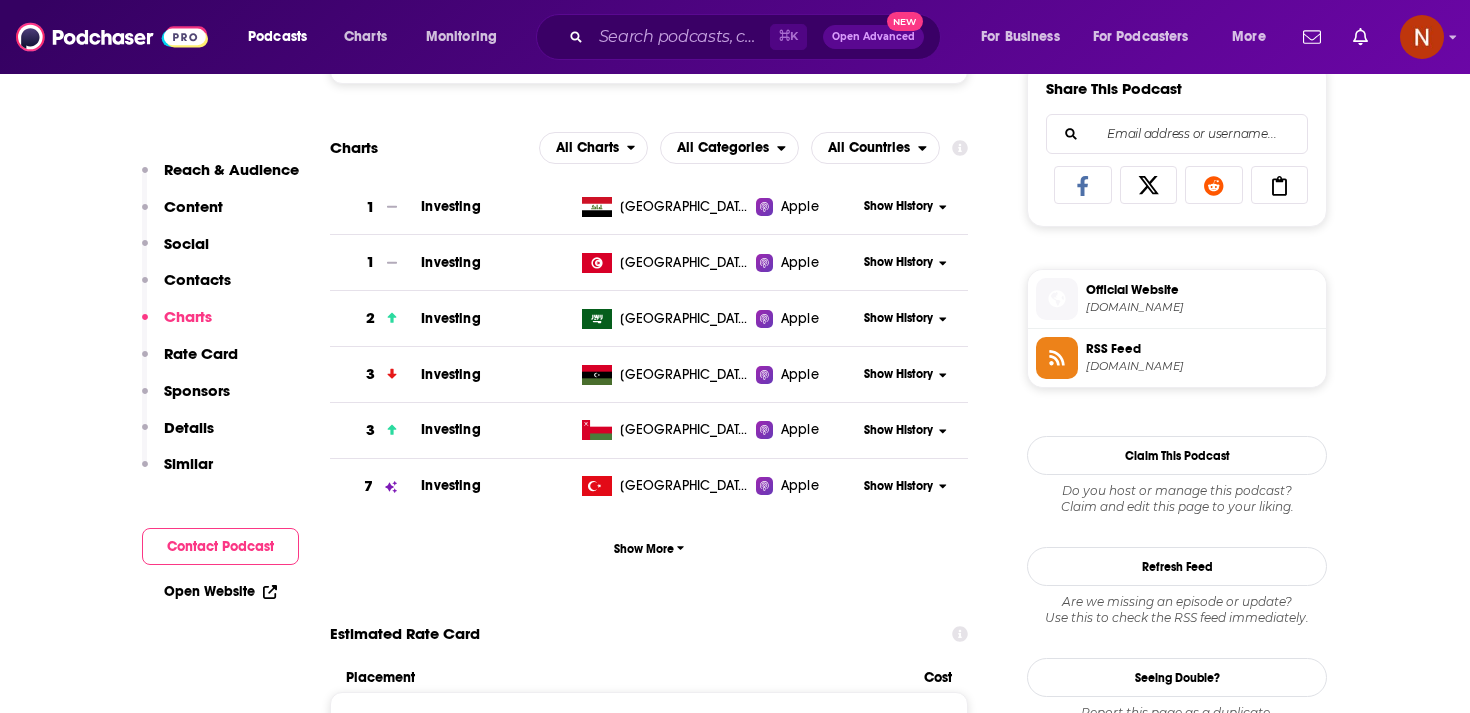 scroll, scrollTop: 1269, scrollLeft: 0, axis: vertical 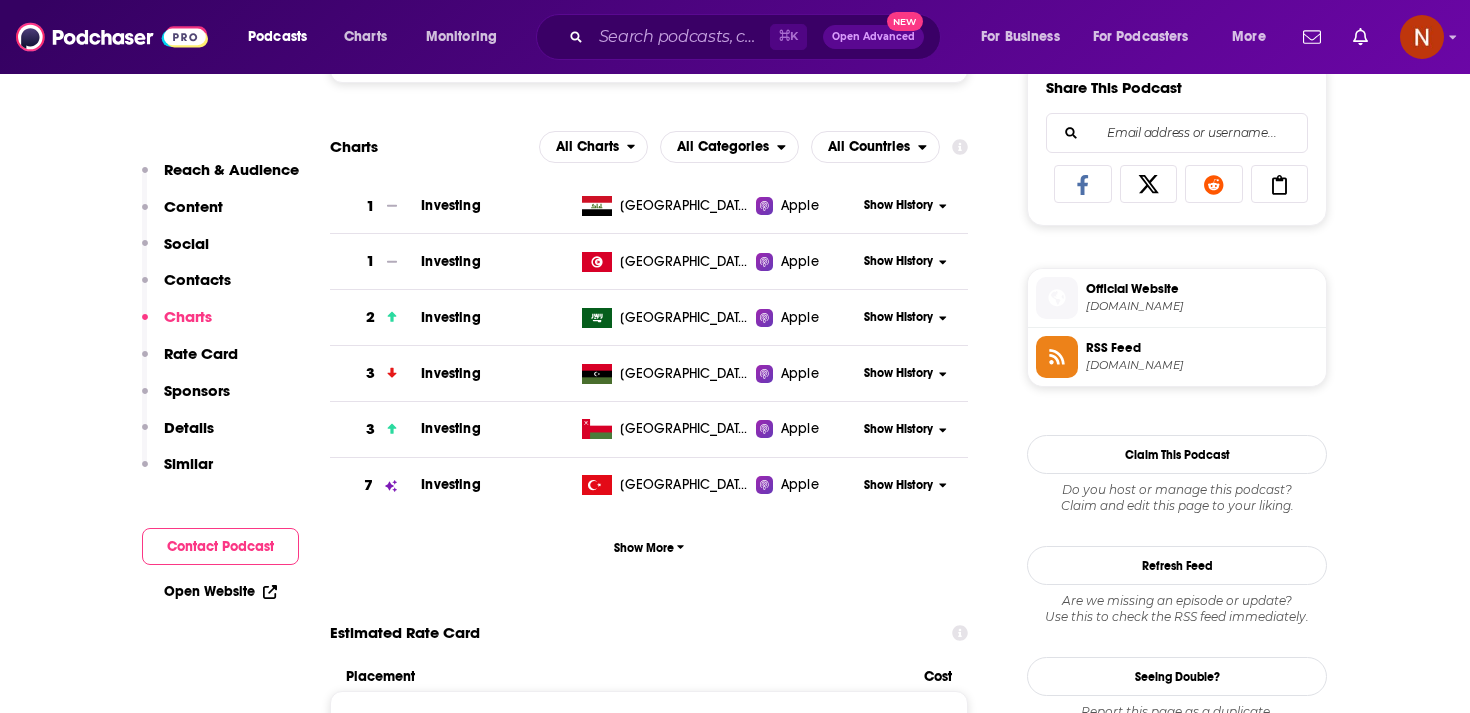 click on "RSS Feed" at bounding box center [1202, 348] 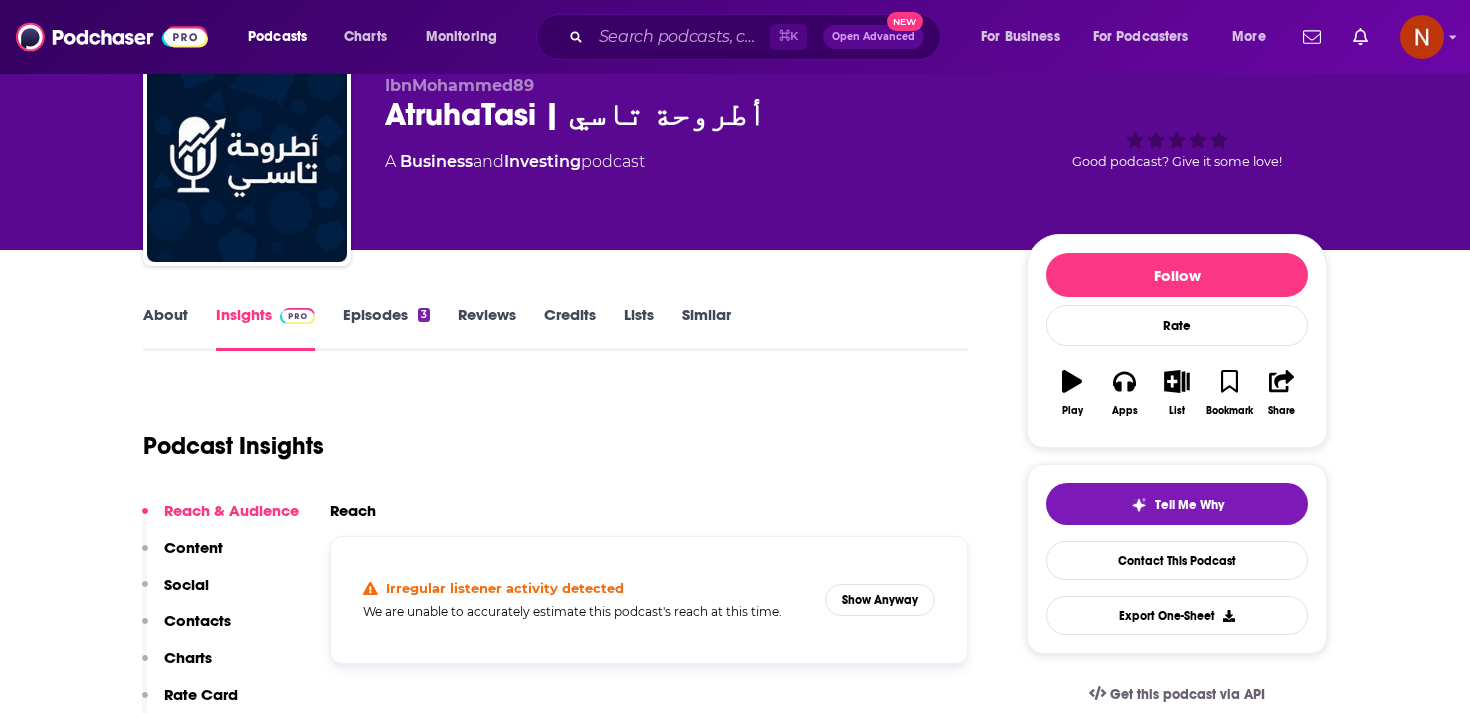 scroll, scrollTop: 0, scrollLeft: 0, axis: both 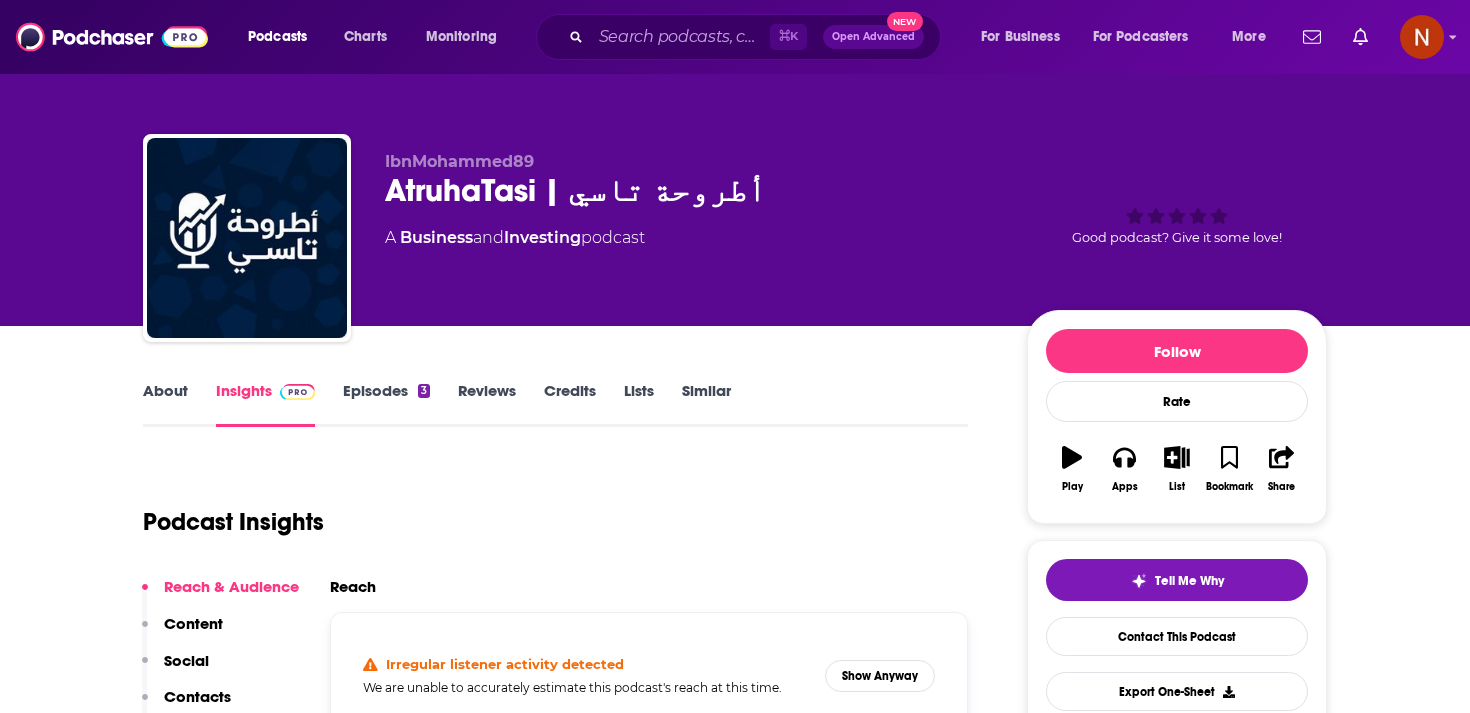 click on "AtruhaTasi | أطروحة تاسي" at bounding box center [690, 190] 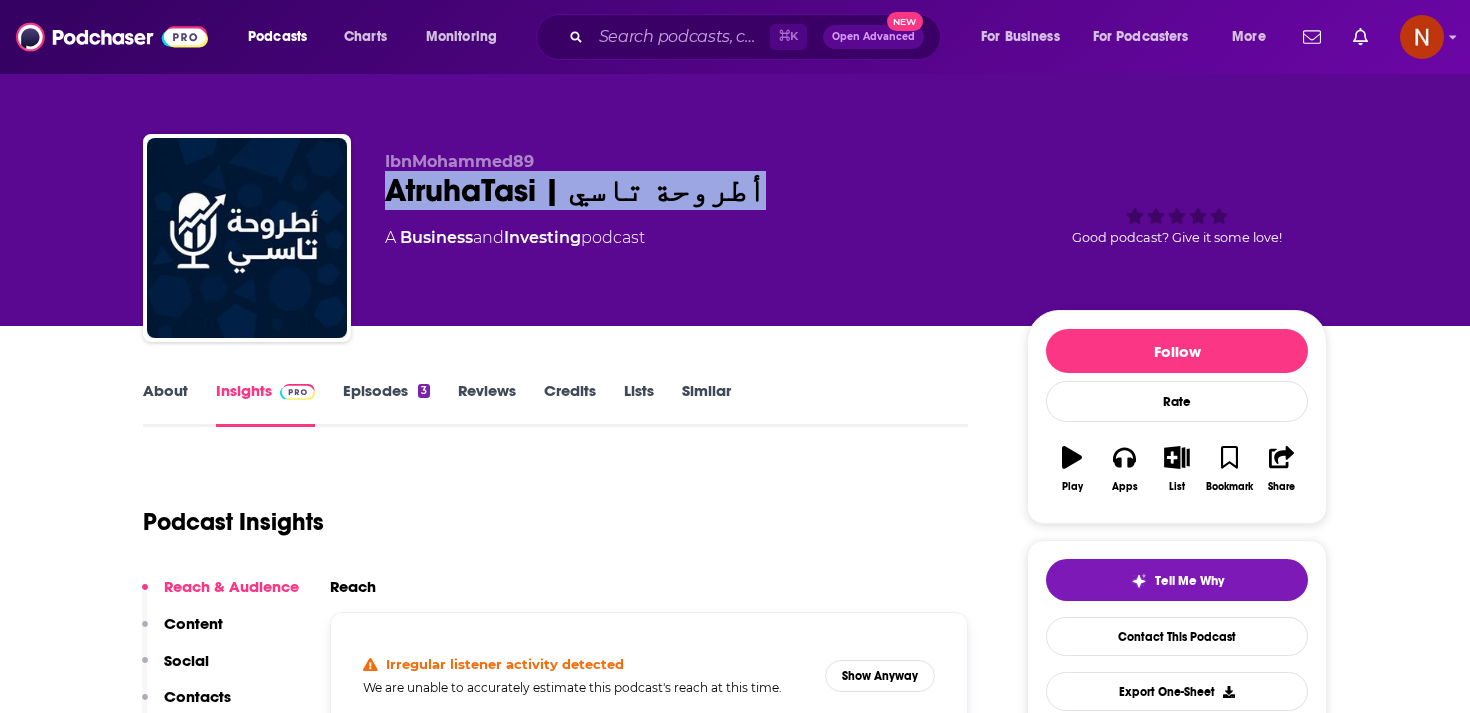 click on "AtruhaTasi | أطروحة تاسي" at bounding box center [690, 190] 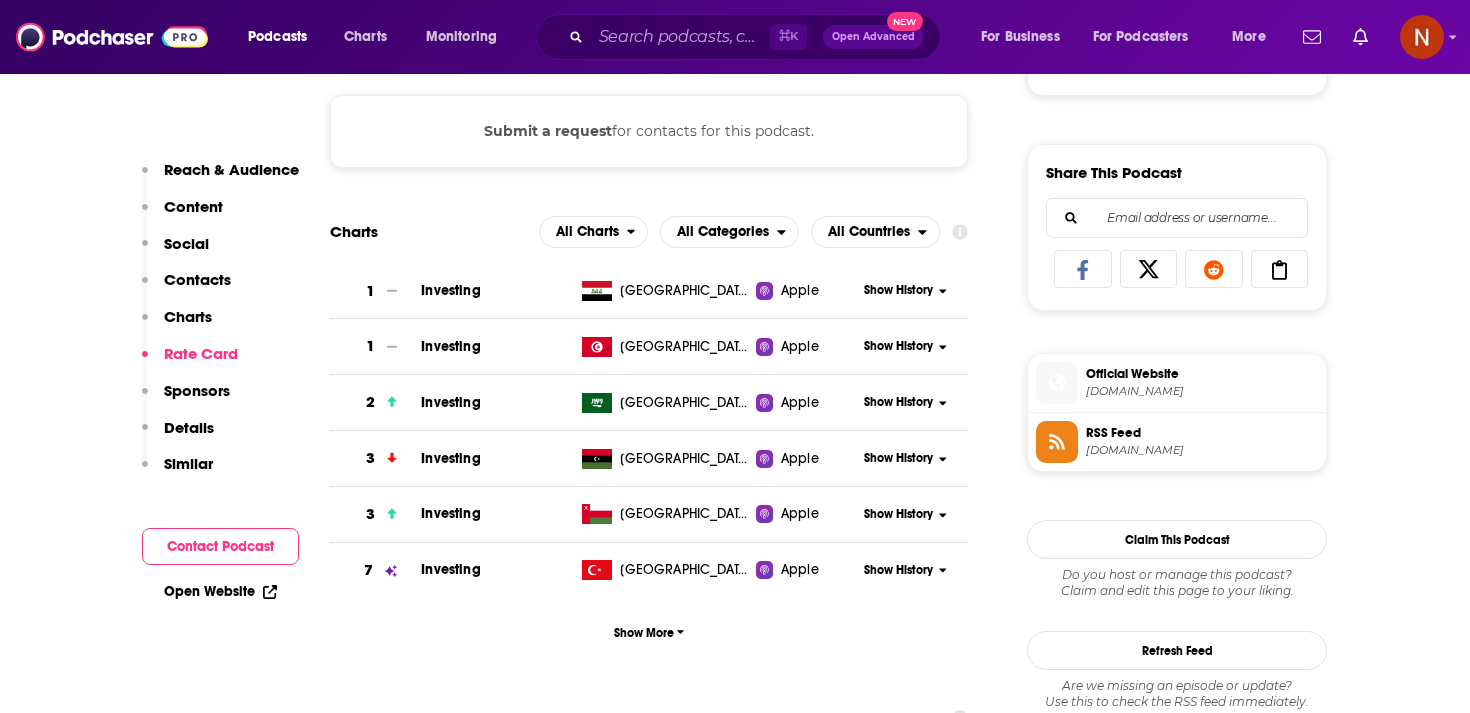 scroll, scrollTop: 1015, scrollLeft: 0, axis: vertical 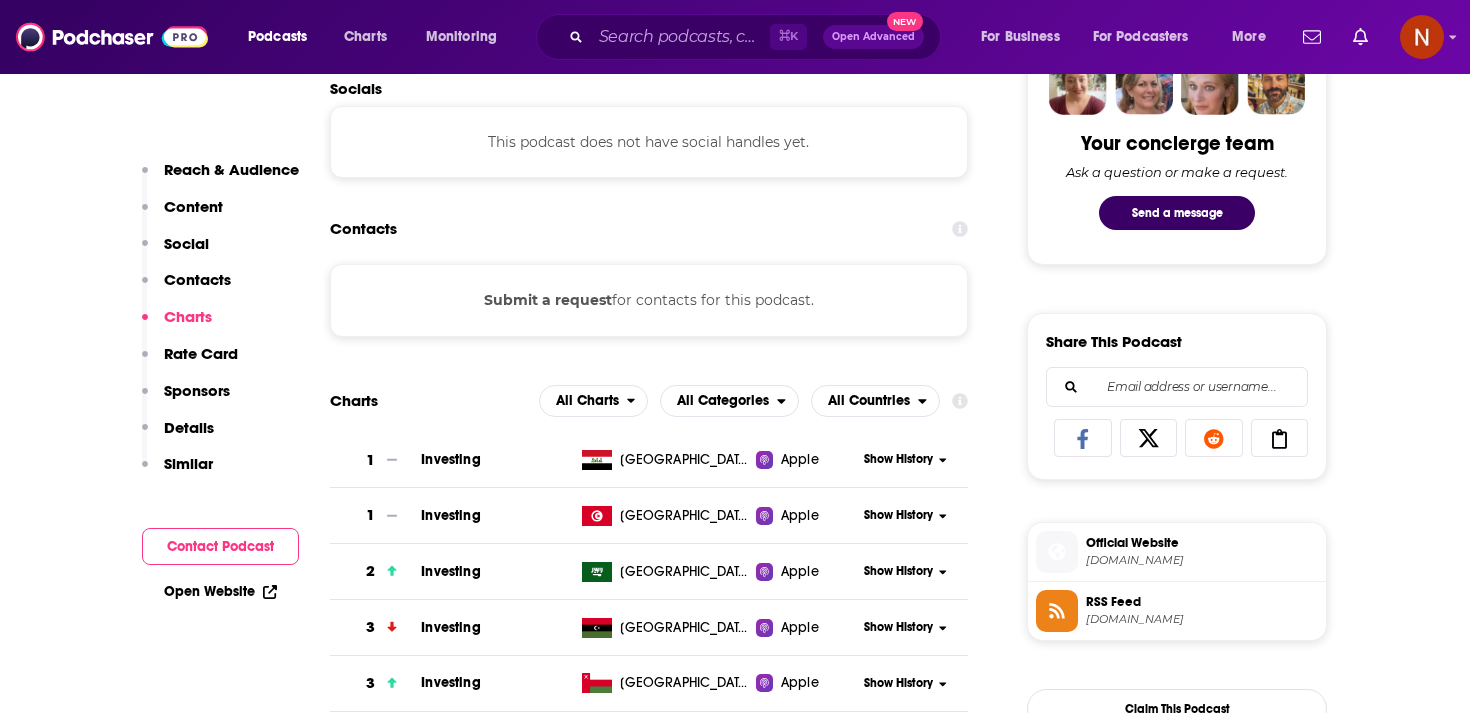 click on "Submit a request  for contacts for this podcast." at bounding box center (649, 300) 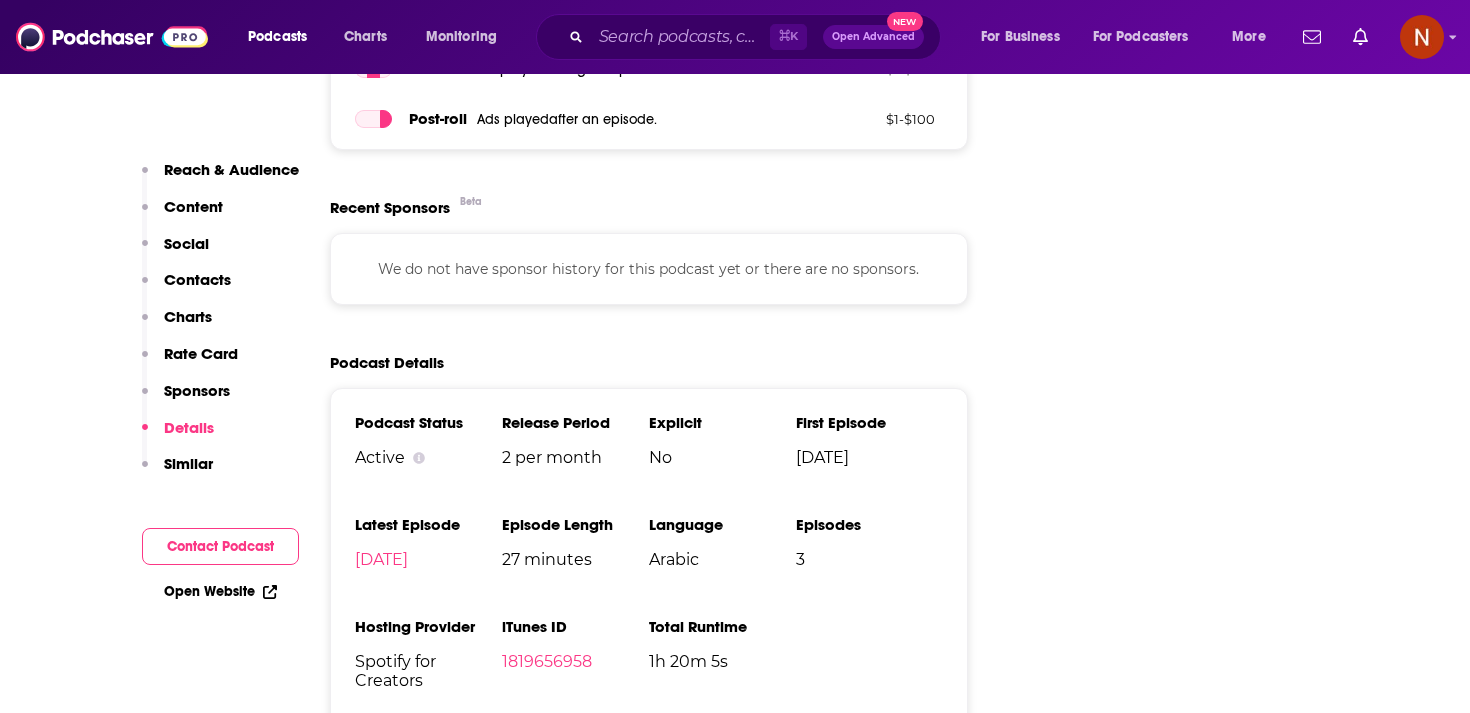 scroll, scrollTop: 2185, scrollLeft: 0, axis: vertical 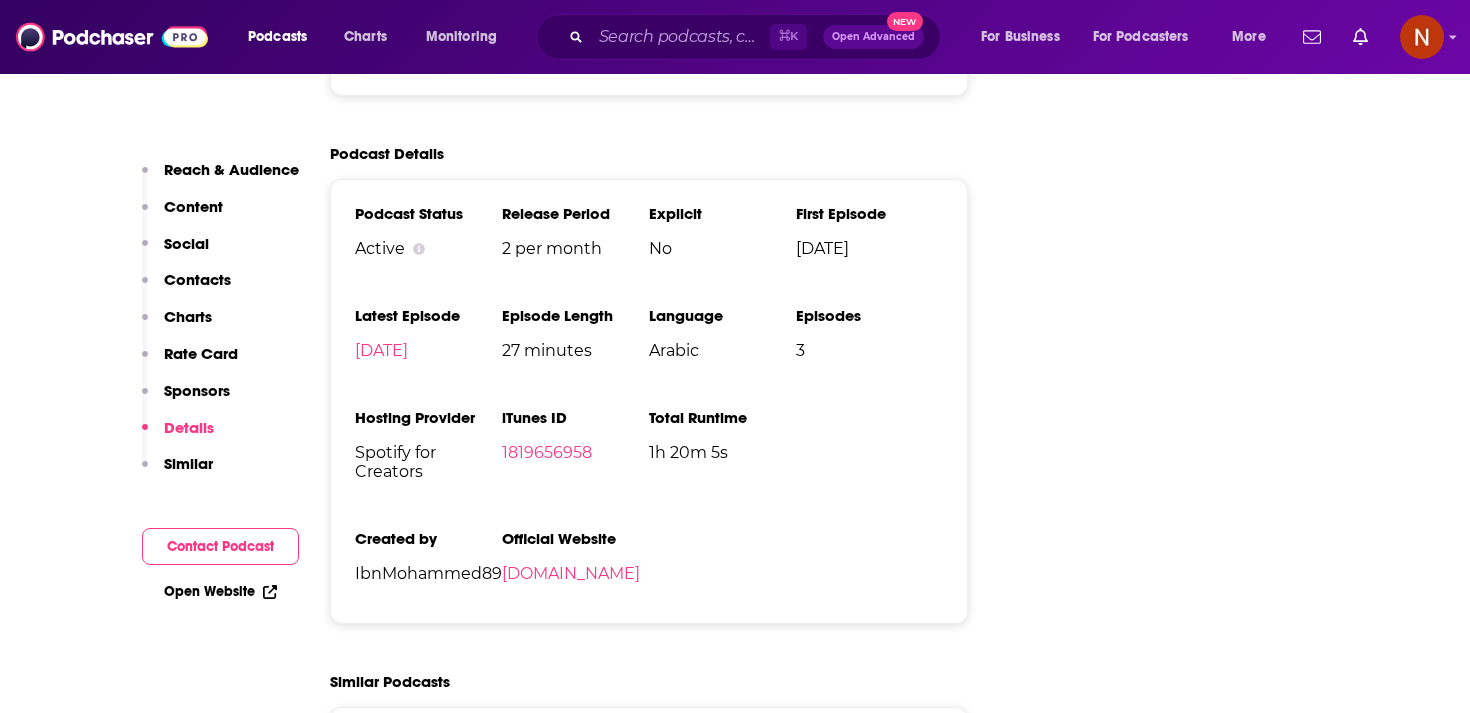 click on "Explicit" at bounding box center [722, 213] 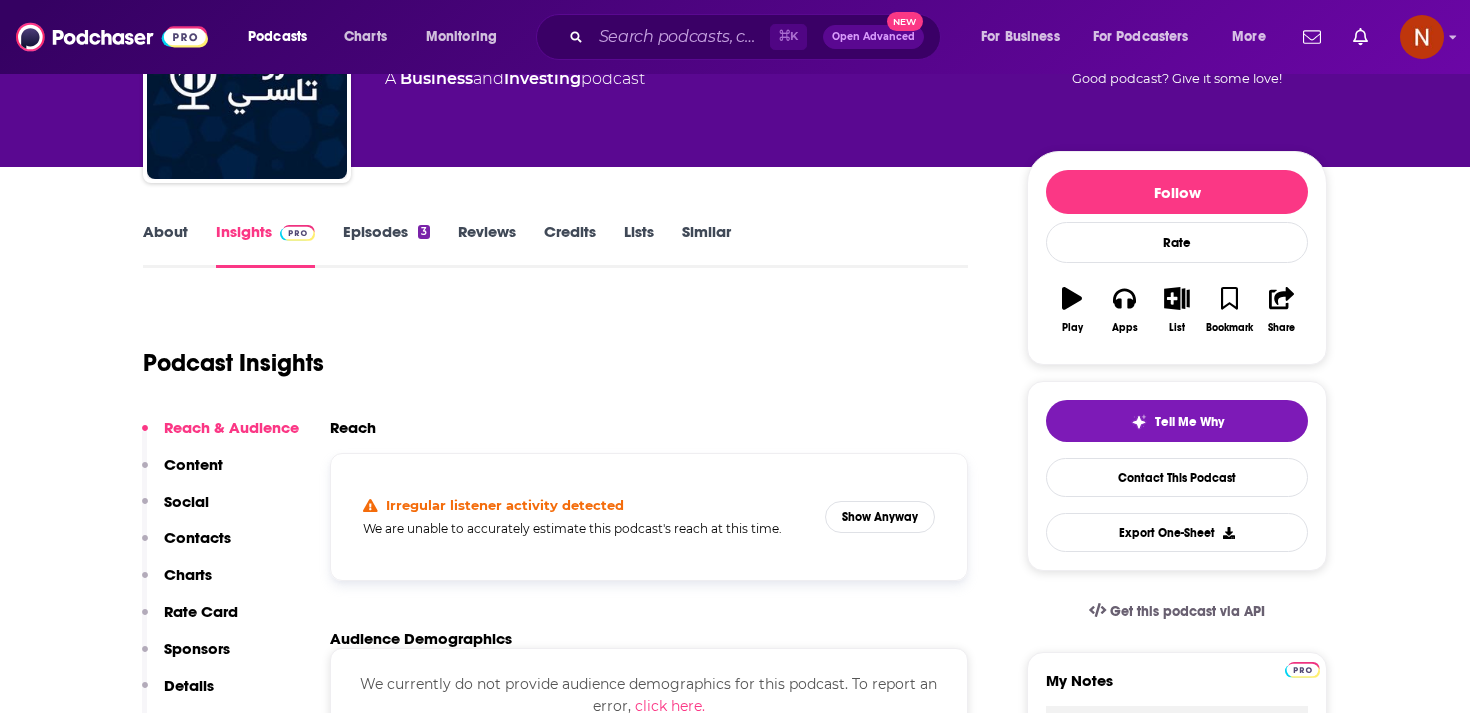 scroll, scrollTop: 160, scrollLeft: 0, axis: vertical 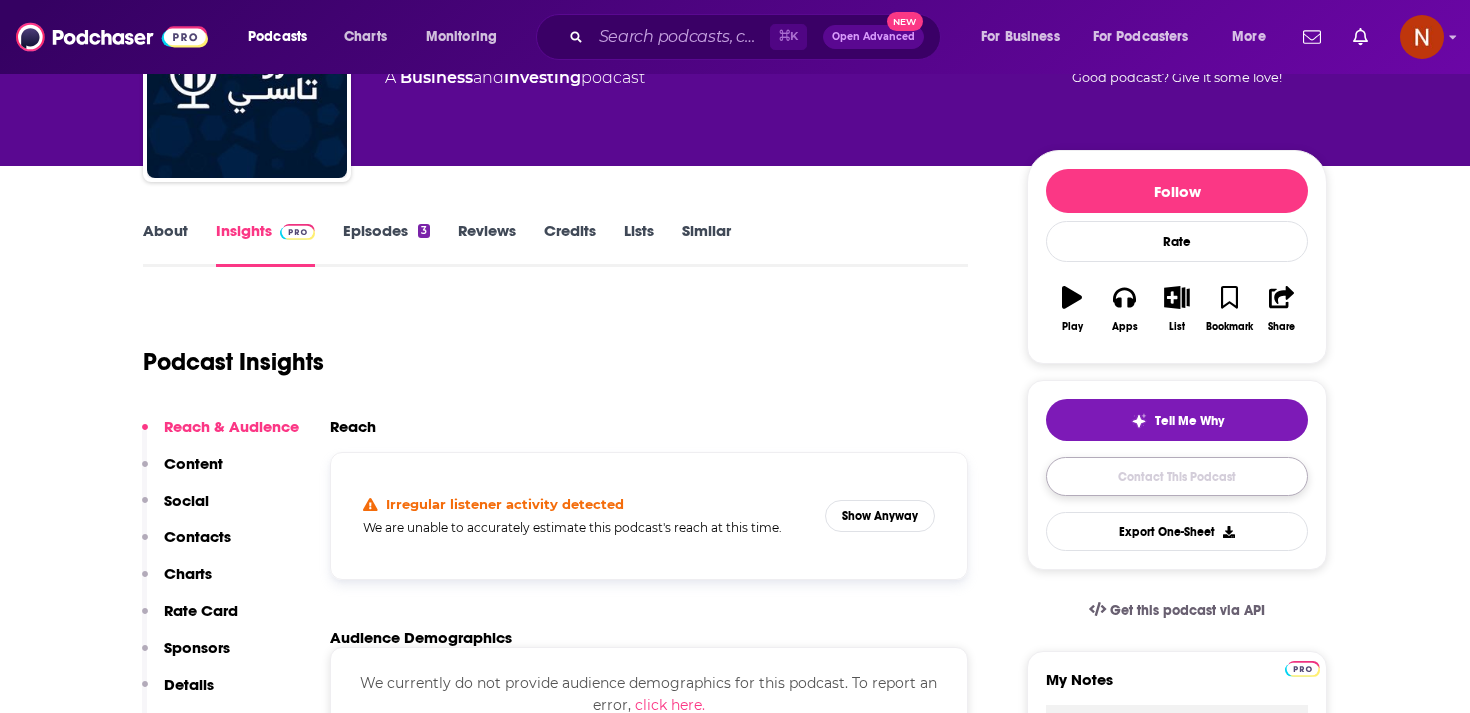 click on "Contact This Podcast" at bounding box center (1177, 476) 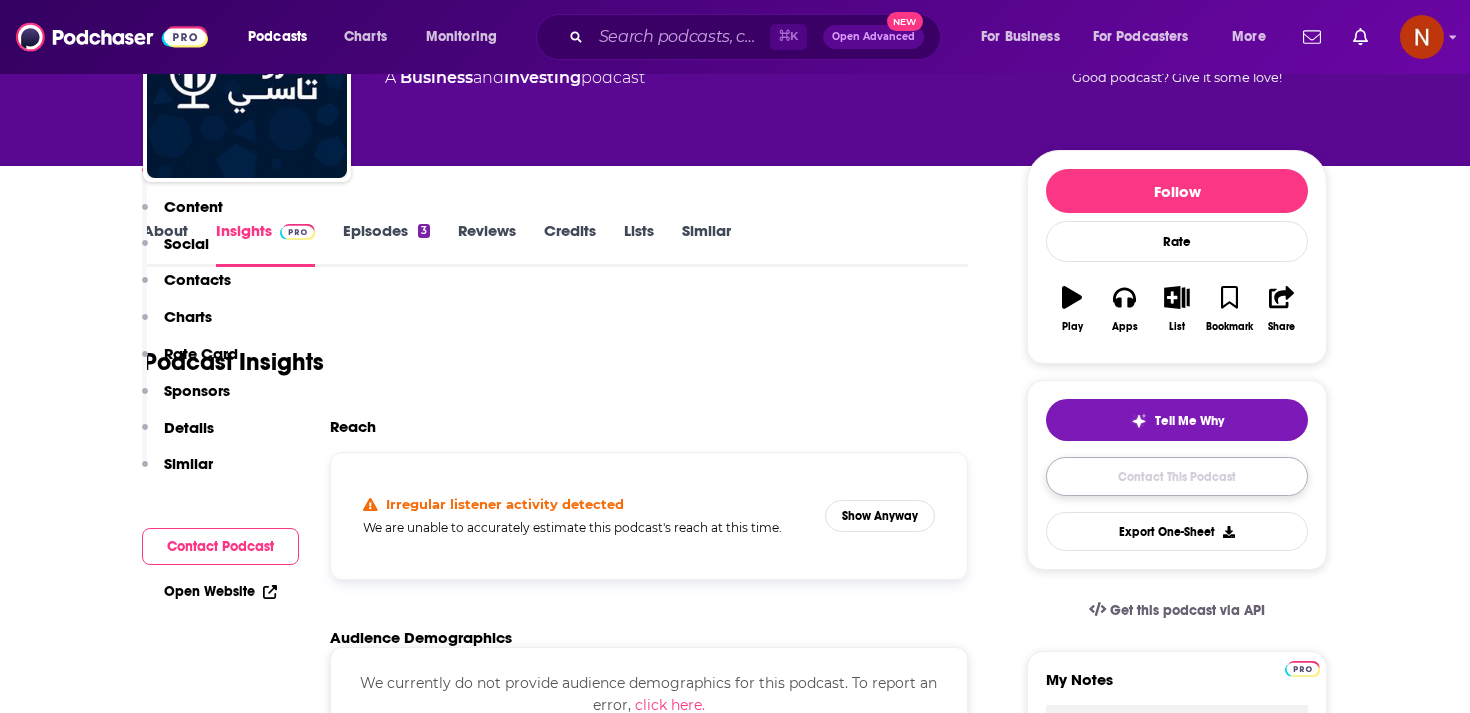 scroll, scrollTop: 1226, scrollLeft: 0, axis: vertical 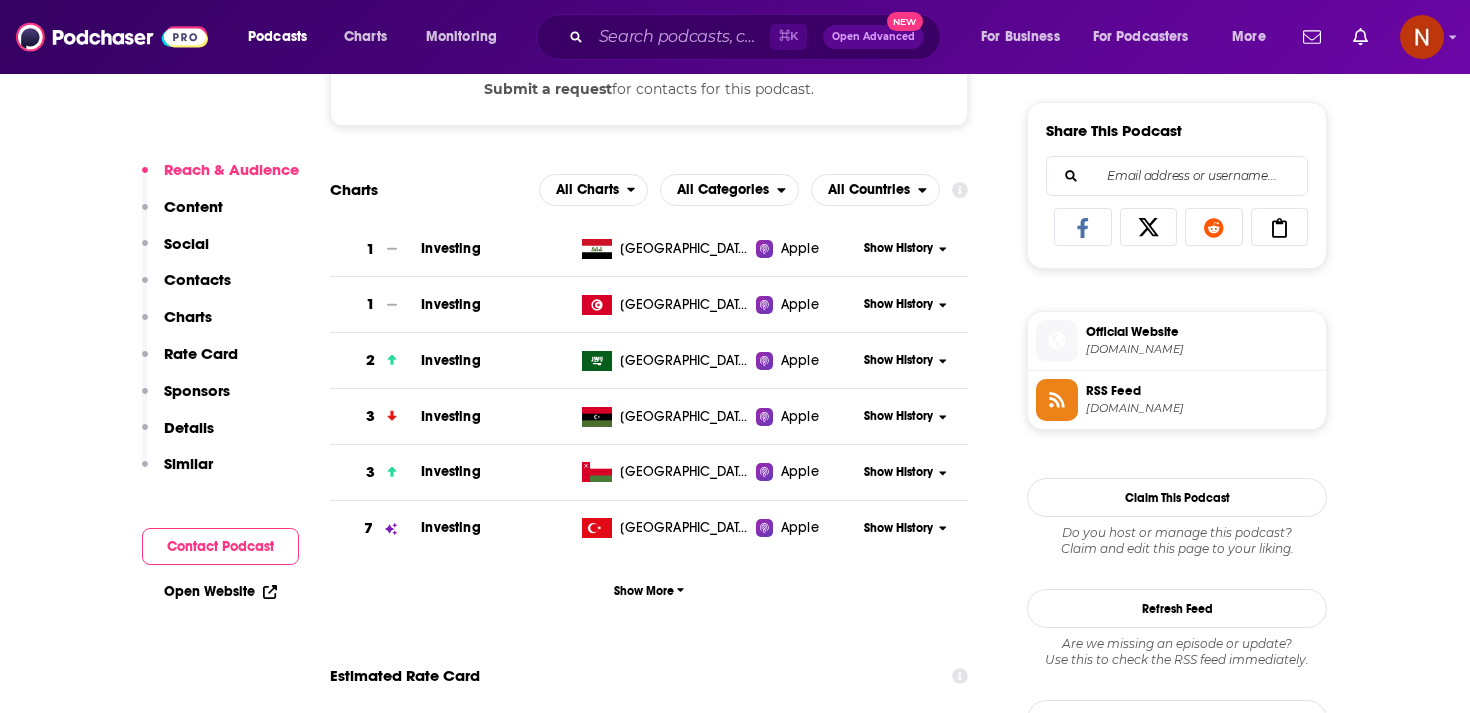 click on "anchor.fm" at bounding box center (1202, 408) 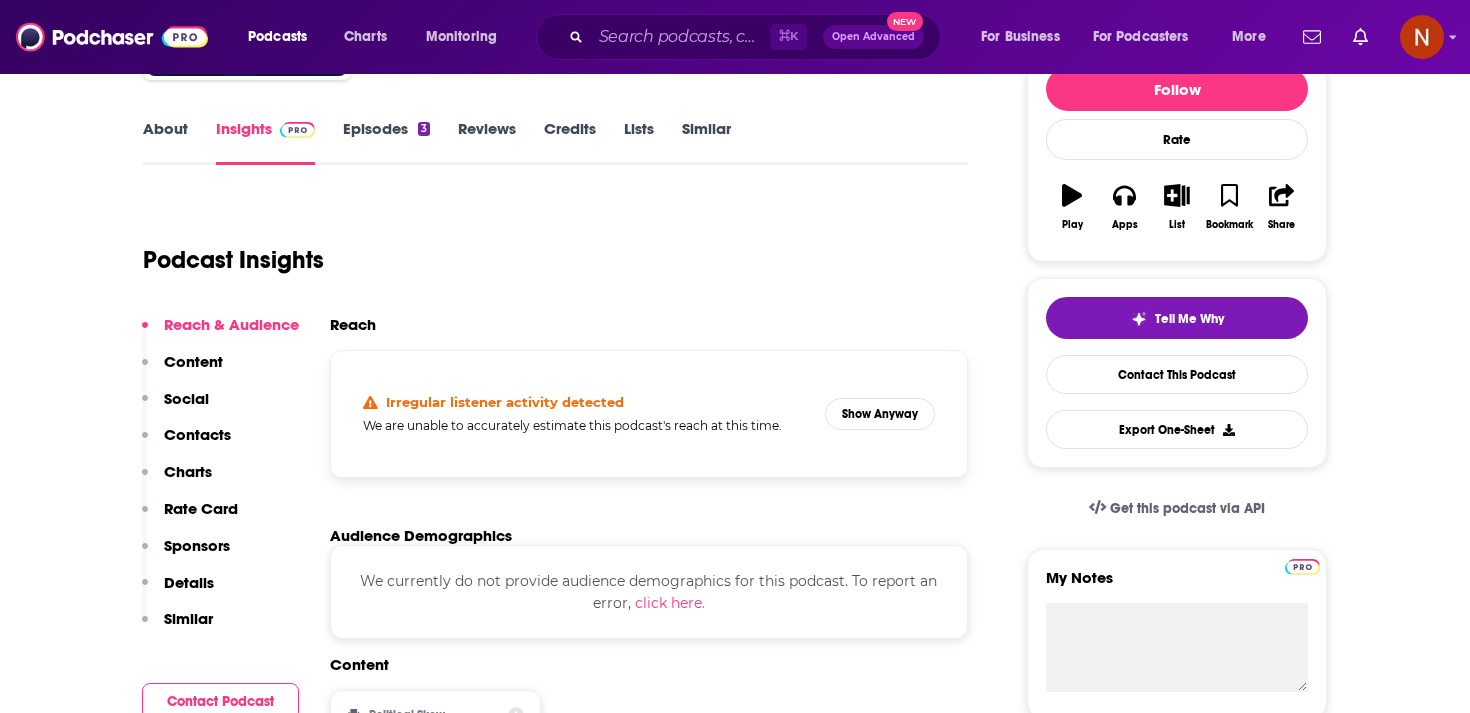 scroll, scrollTop: 0, scrollLeft: 0, axis: both 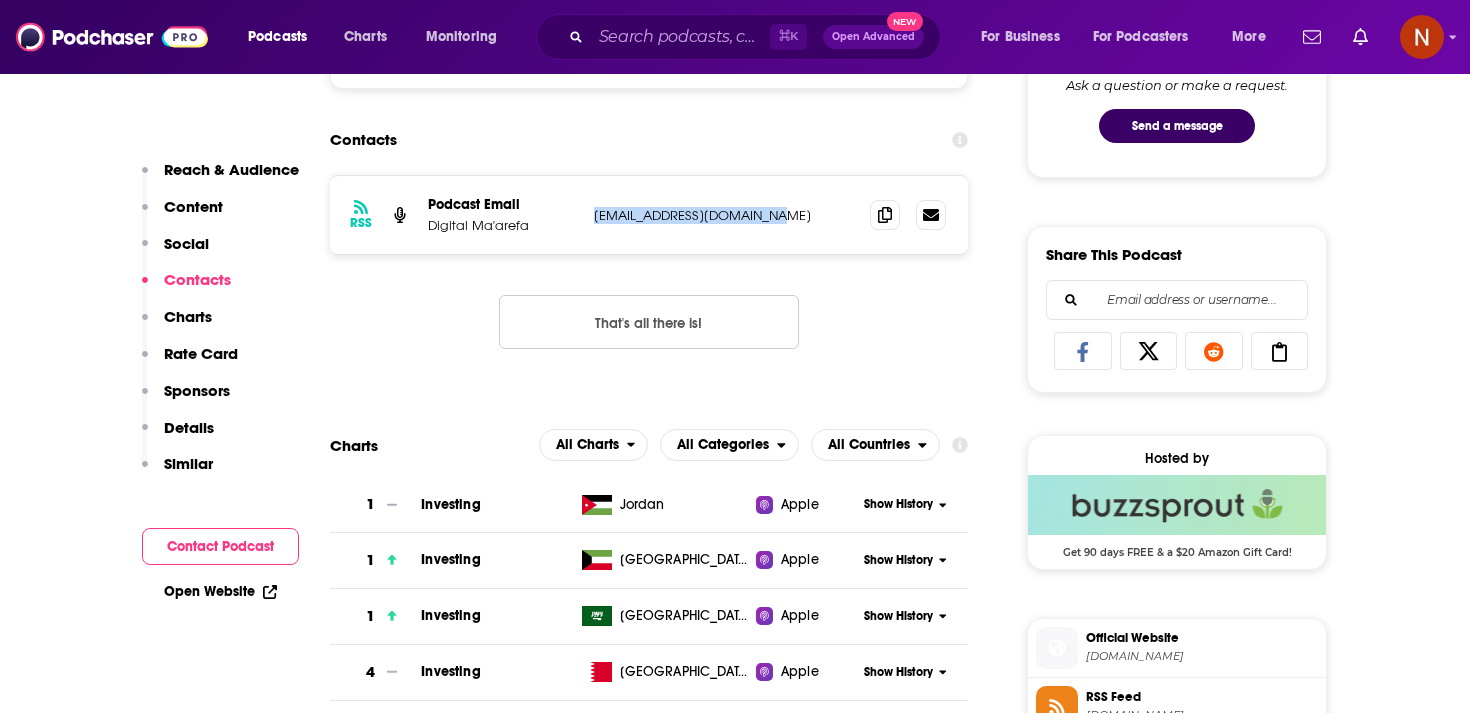 drag, startPoint x: 587, startPoint y: 219, endPoint x: 792, endPoint y: 223, distance: 205.03902 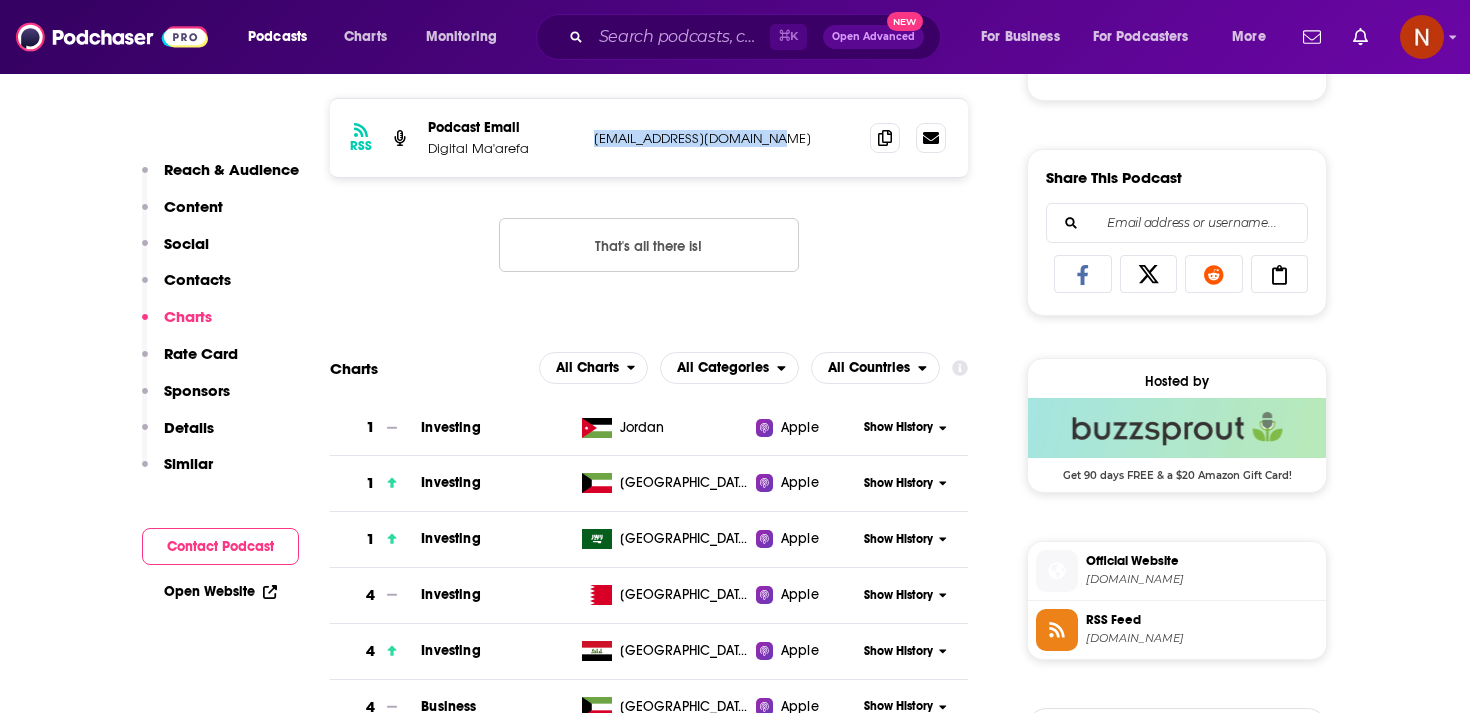 scroll, scrollTop: 1200, scrollLeft: 0, axis: vertical 